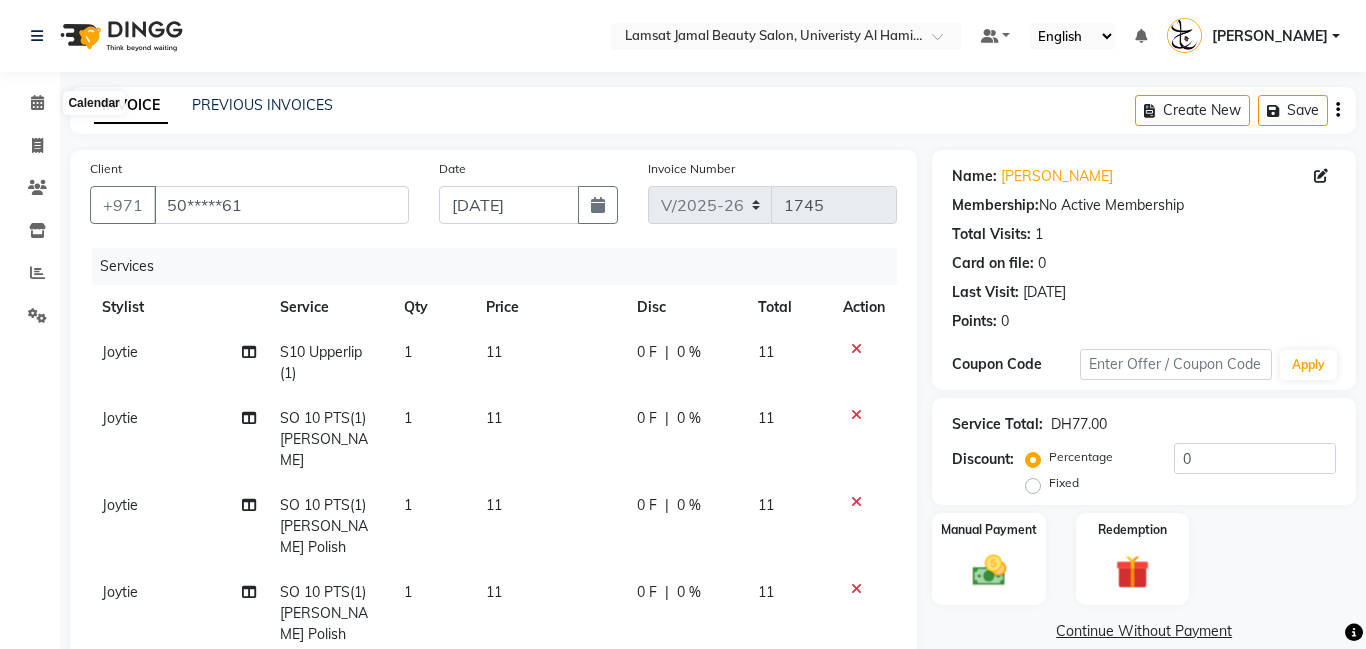 select on "8294" 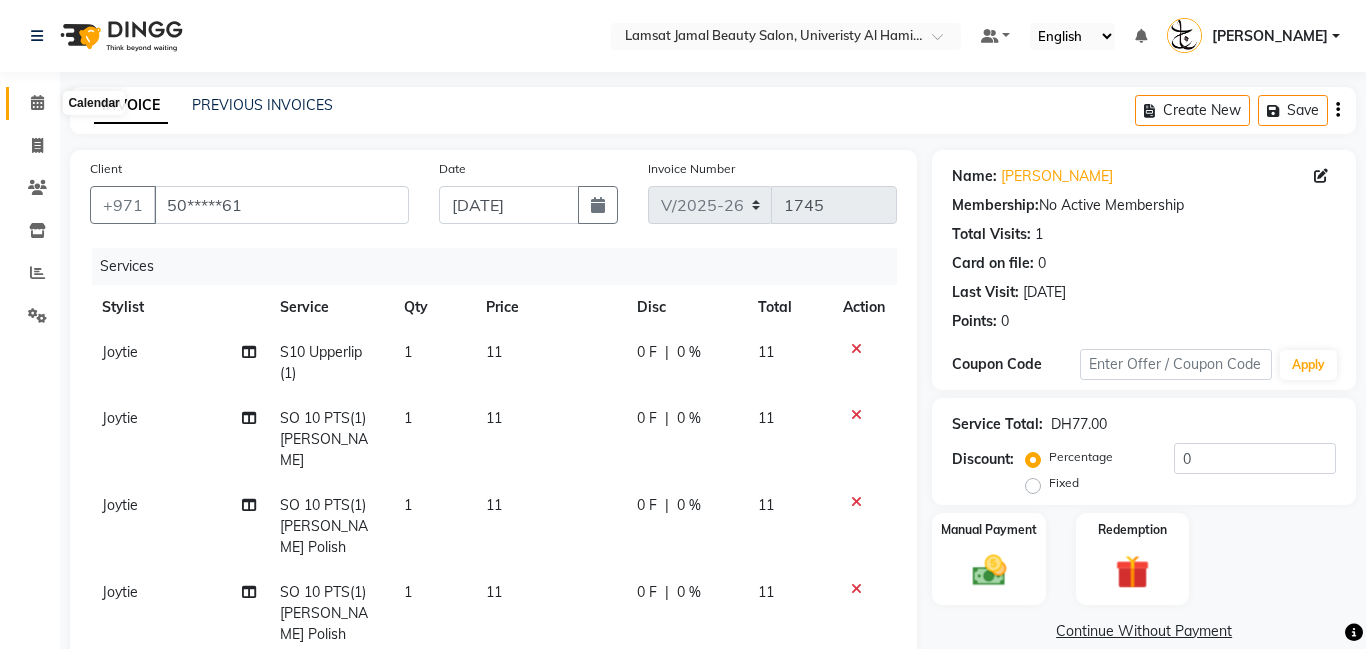 scroll, scrollTop: 0, scrollLeft: 0, axis: both 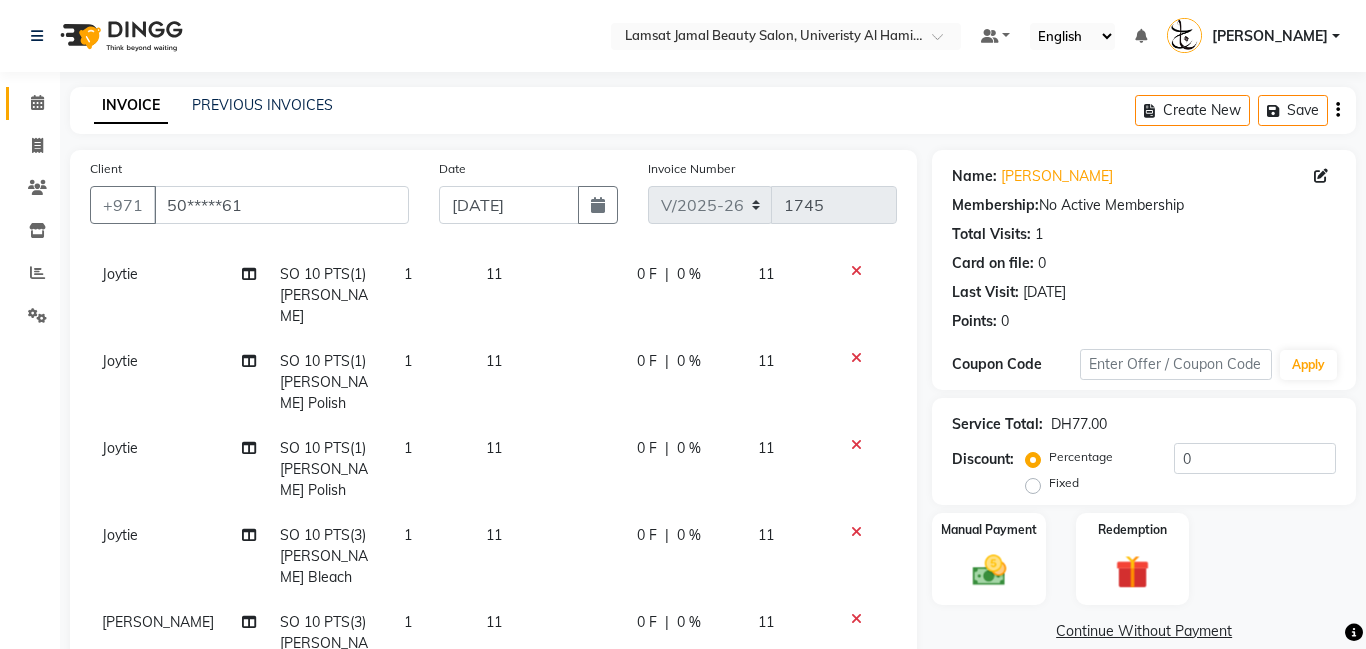 click 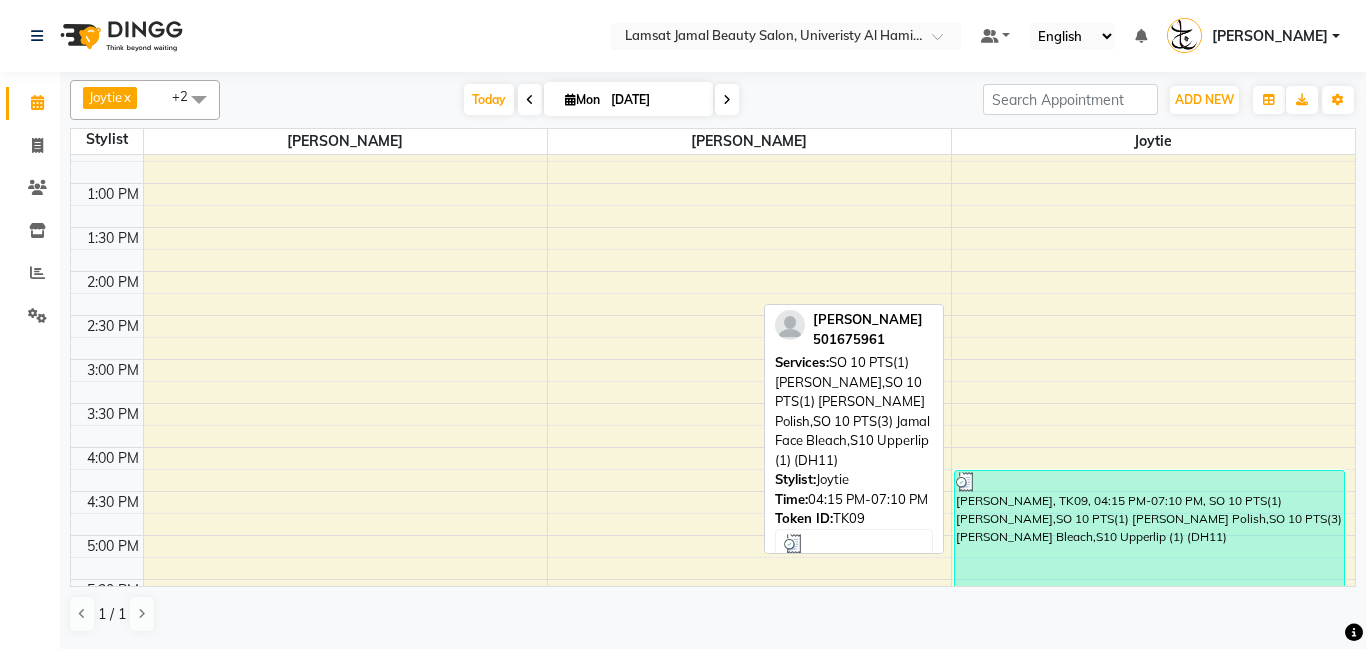 scroll, scrollTop: 360, scrollLeft: 0, axis: vertical 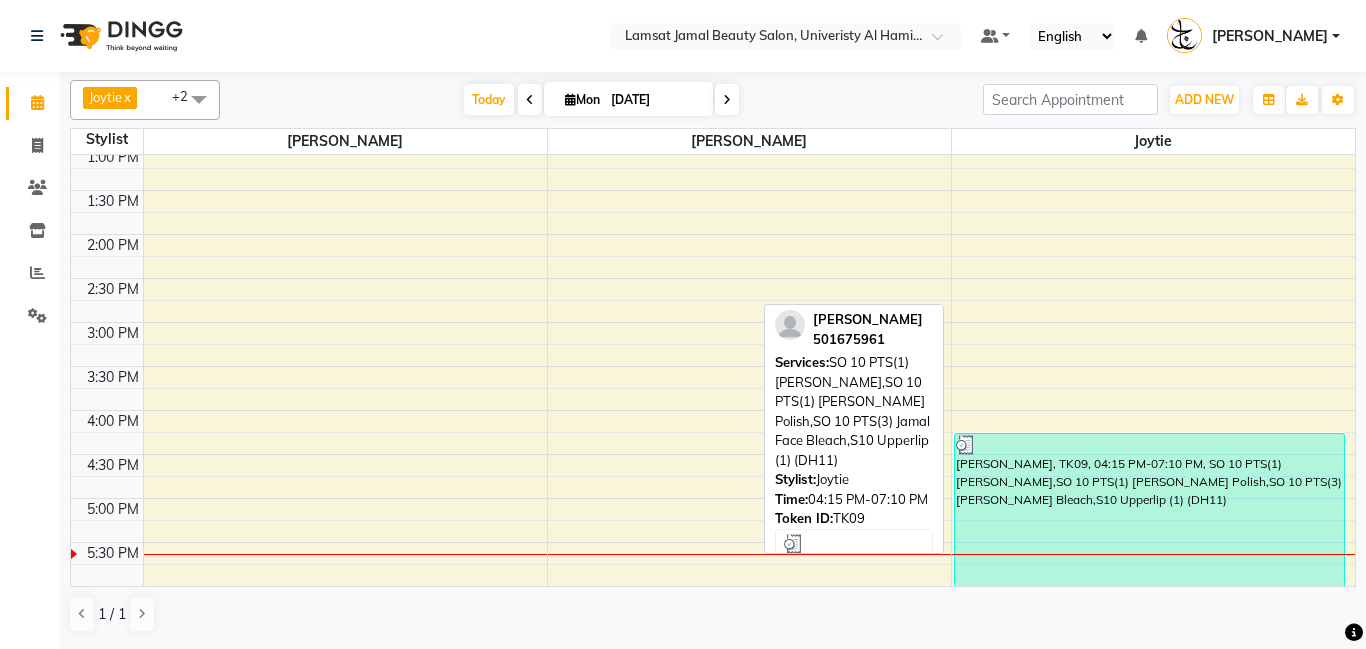 click on "[PERSON_NAME], TK09, 04:15 PM-07:10 PM, SO 10 PTS(1) [PERSON_NAME],SO 10 PTS(1) [PERSON_NAME] Polish,SO 10 PTS(3) [PERSON_NAME] Bleach,S10 Upperlip (1) (DH11)" at bounding box center (1149, 560) 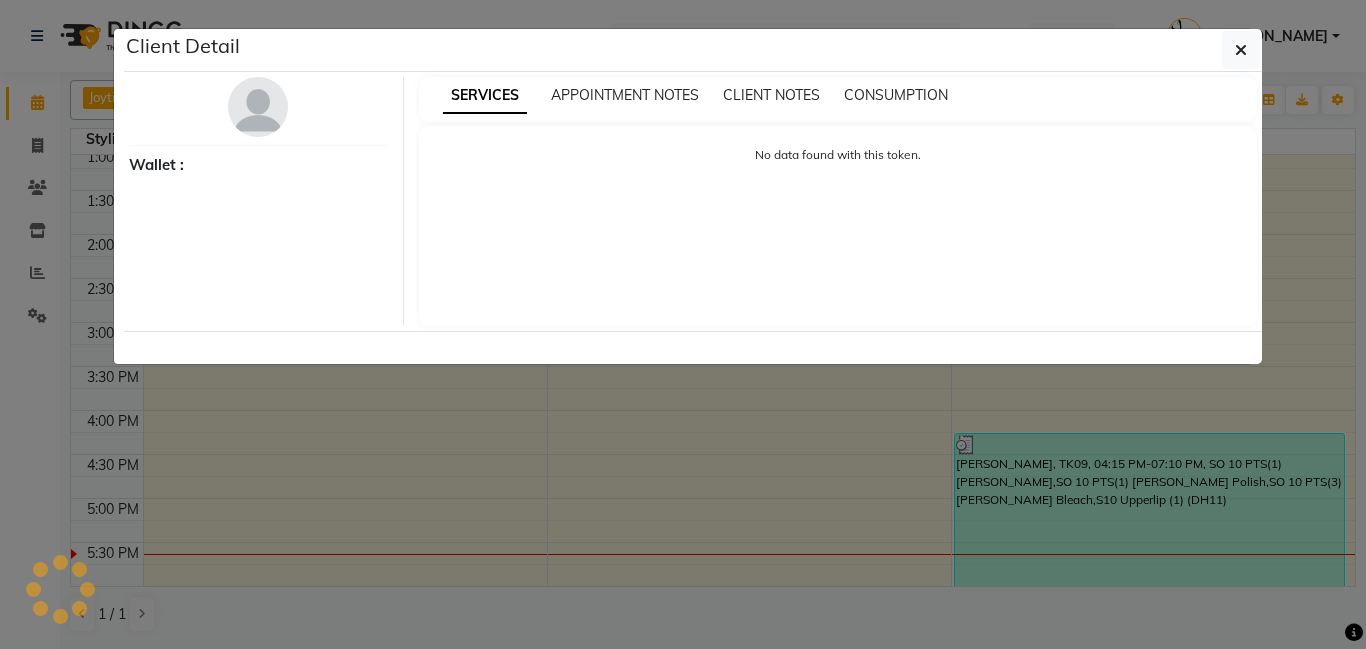 select on "3" 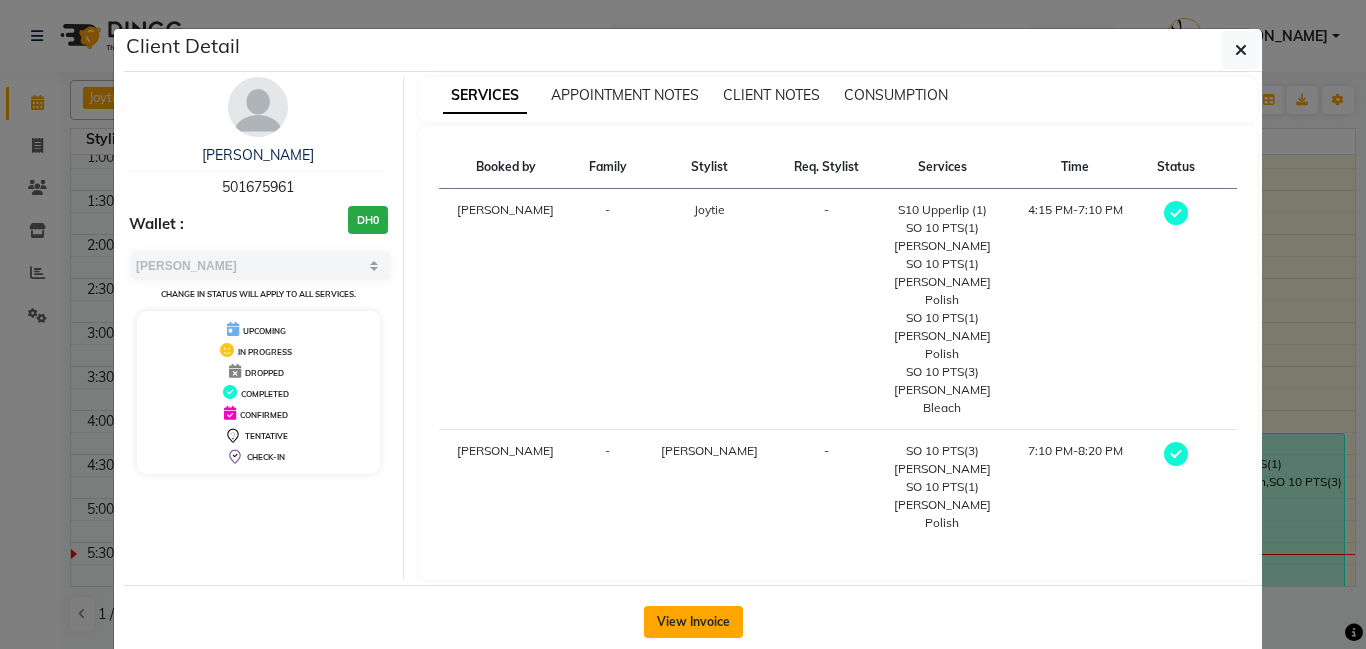 click on "View Invoice" 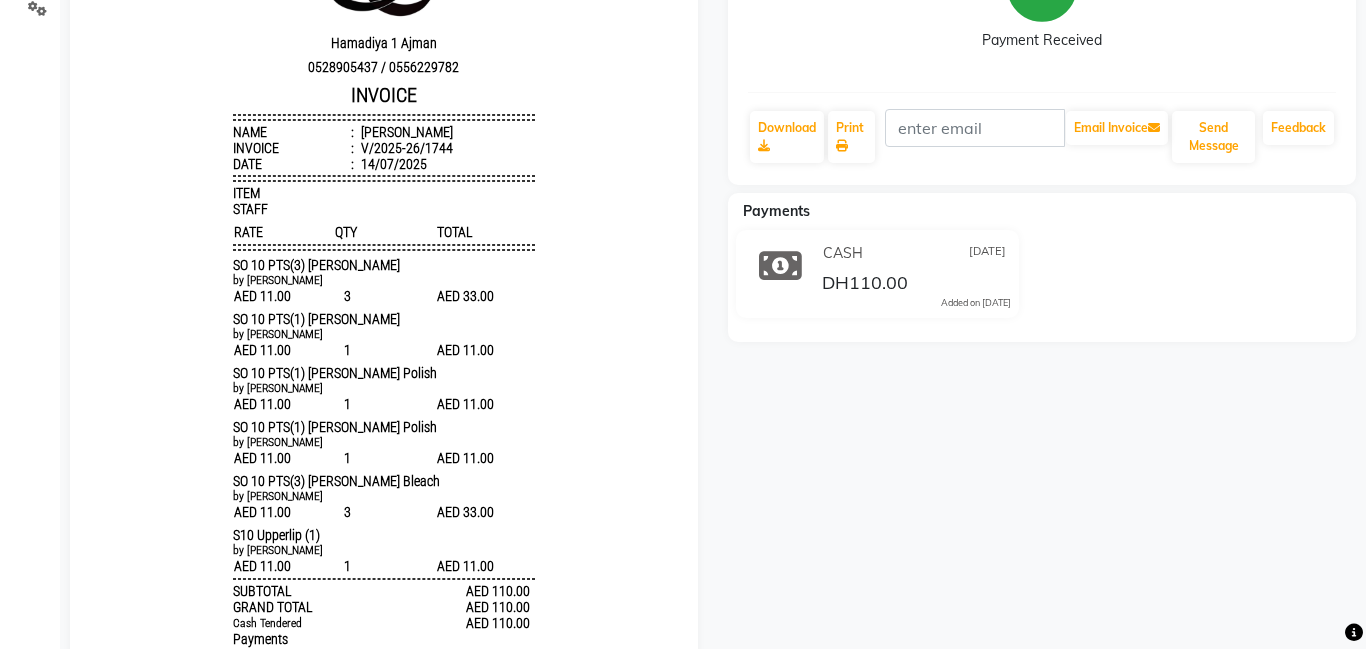 scroll, scrollTop: 418, scrollLeft: 0, axis: vertical 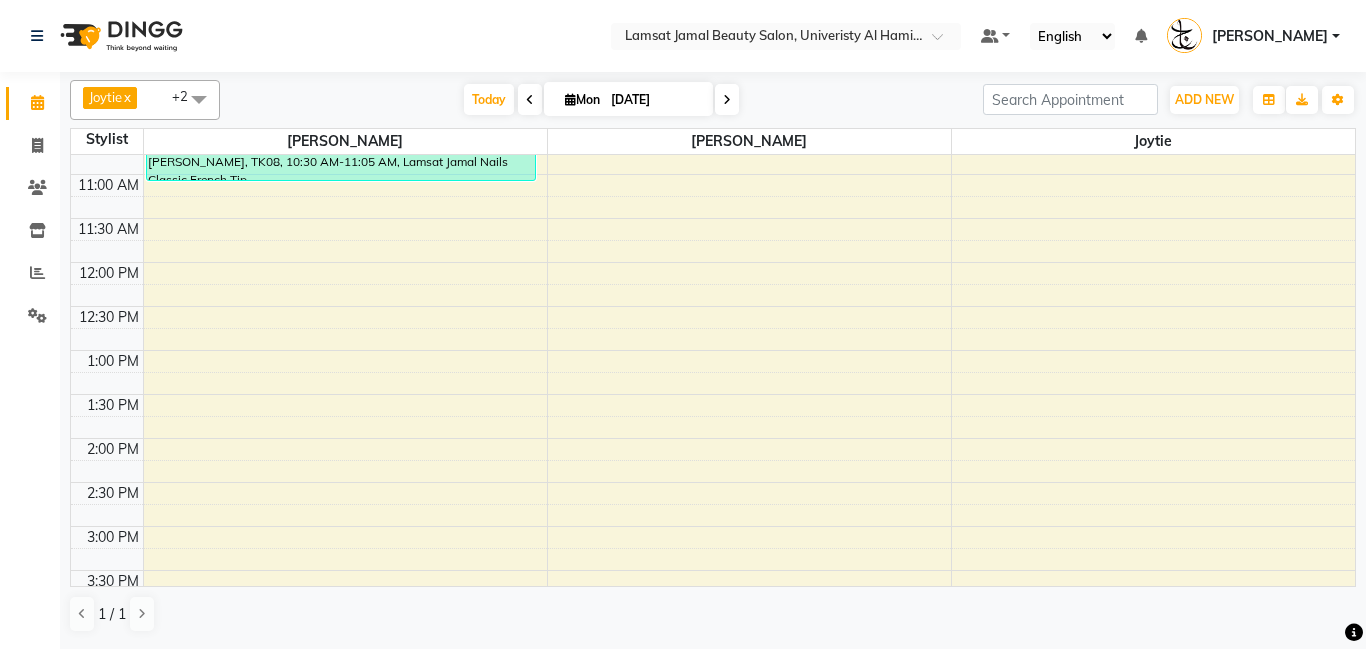 click on "9:00 AM 9:30 AM 10:00 AM 10:30 AM 11:00 AM 11:30 AM 12:00 PM 12:30 PM 1:00 PM 1:30 PM 2:00 PM 2:30 PM 3:00 PM 3:30 PM 4:00 PM 4:30 PM 5:00 PM 5:30 PM 6:00 PM 6:30 PM 7:00 PM 7:30 PM 8:00 PM 8:30 PM 9:00 PM 9:30 PM 10:00 PM 10:30 PM 11:00 PM 11:30 PM     [PERSON_NAME], TK08, 10:30 AM-11:05 AM, Lamsat Jamal Nails Classic French Tip     [PERSON_NAME], TK09, 07:10 PM-08:20 PM, SO 10 PTS(3) [PERSON_NAME],SO 10 PTS(1) [PERSON_NAME] Polish     [PERSON_NAME], TK09, 04:15 PM-07:10 PM, SO 10 PTS(1) [PERSON_NAME],SO 10 PTS(1) [PERSON_NAME] Polish,SO 10 PTS(3) Jamal Face Bleach,S10 Upperlip (1) (DH11)" at bounding box center [713, 658] 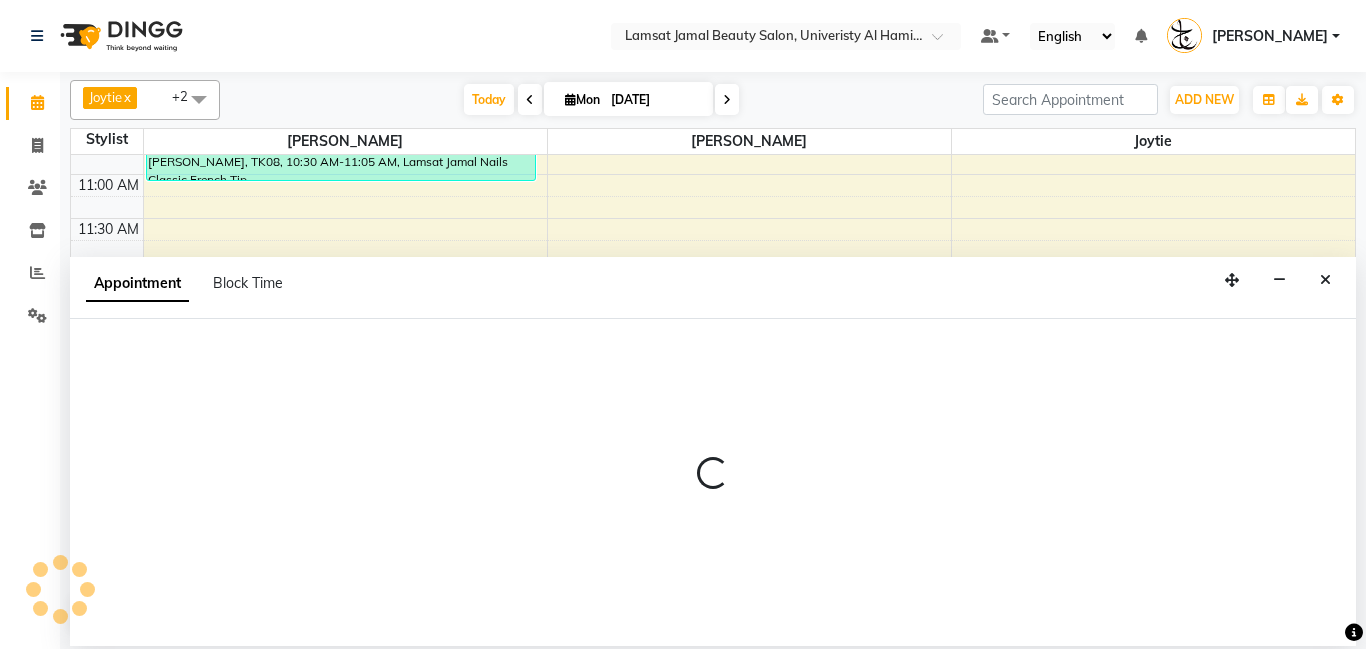 select on "79902" 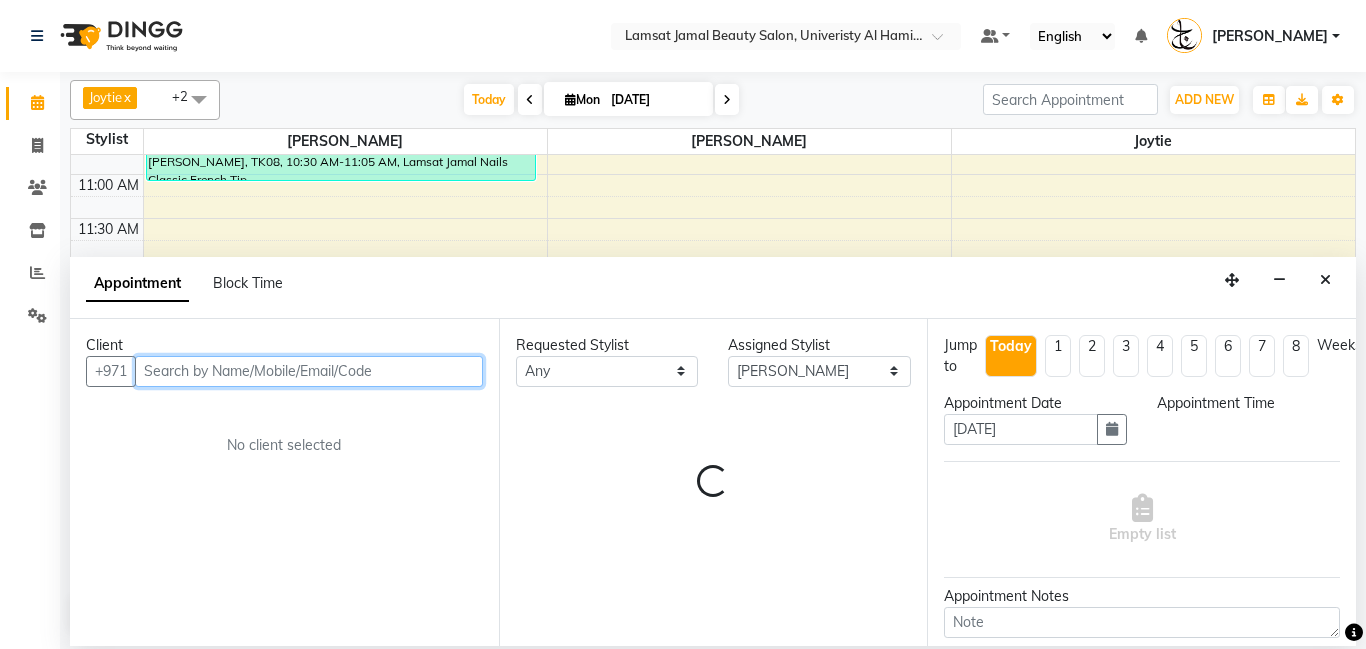 select on "885" 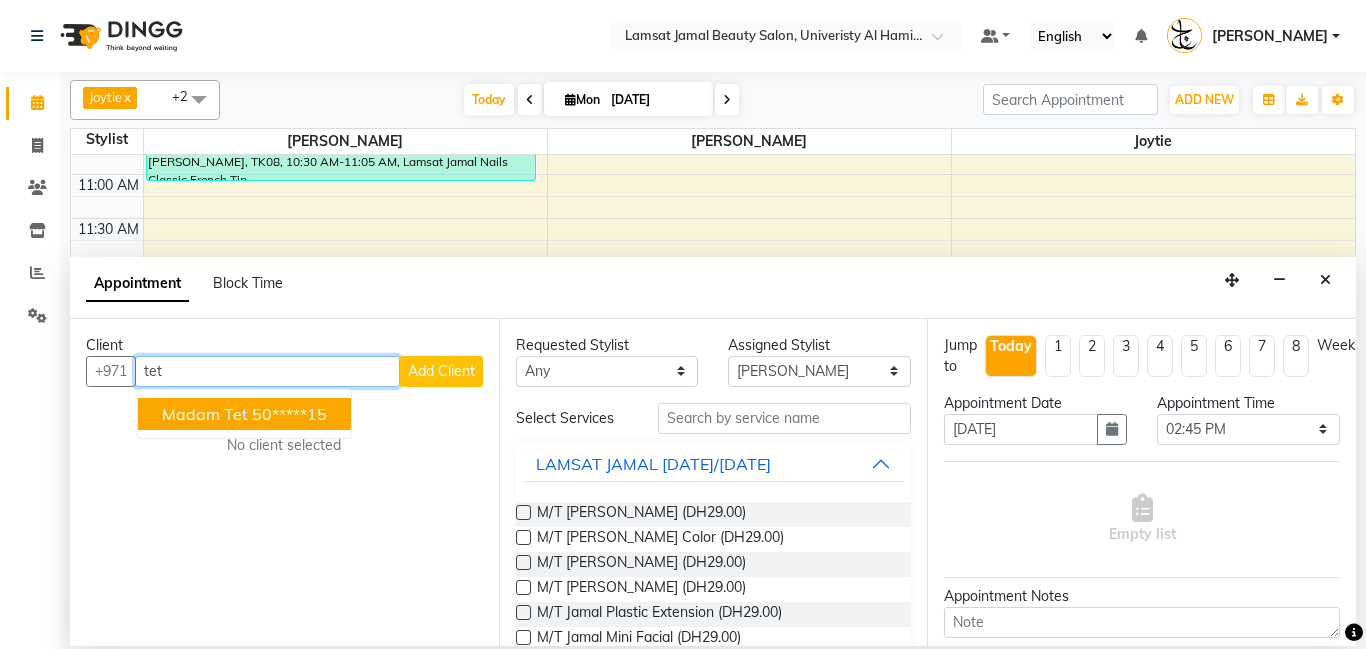 click on "50*****15" at bounding box center [289, 414] 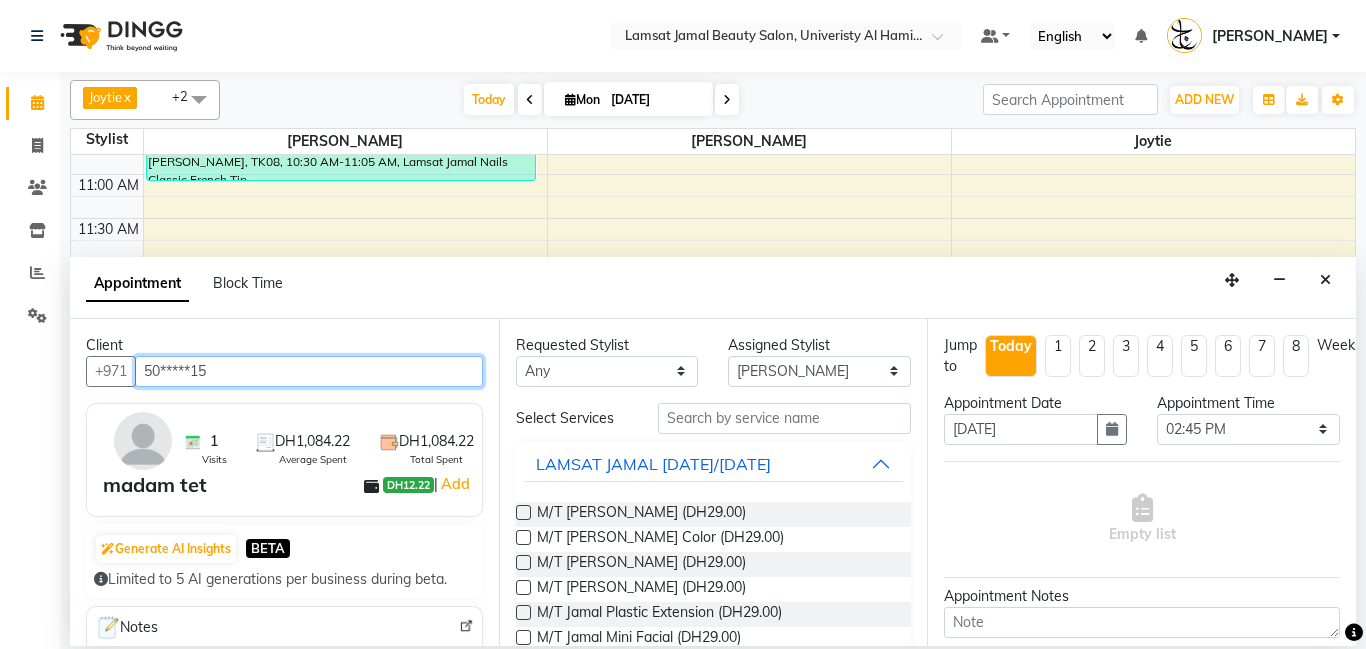 type on "50*****15" 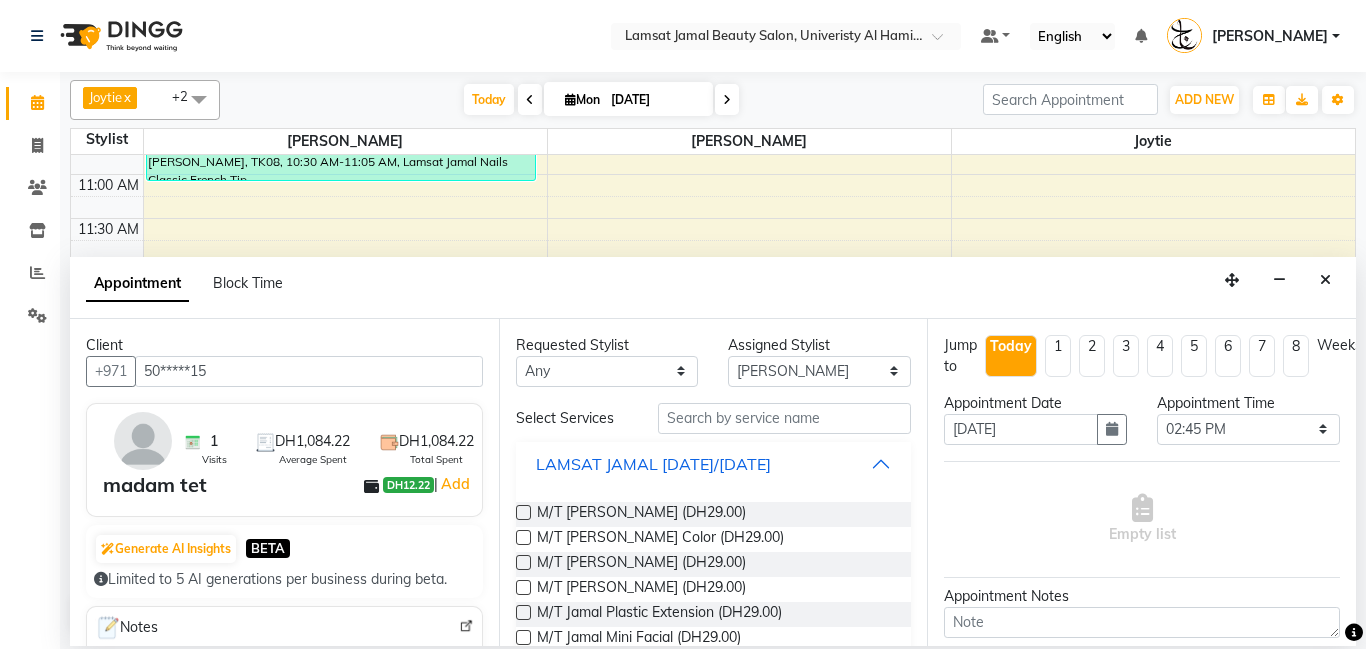 click on "LAMSAT JAMAL [DATE]/[DATE]" at bounding box center (714, 464) 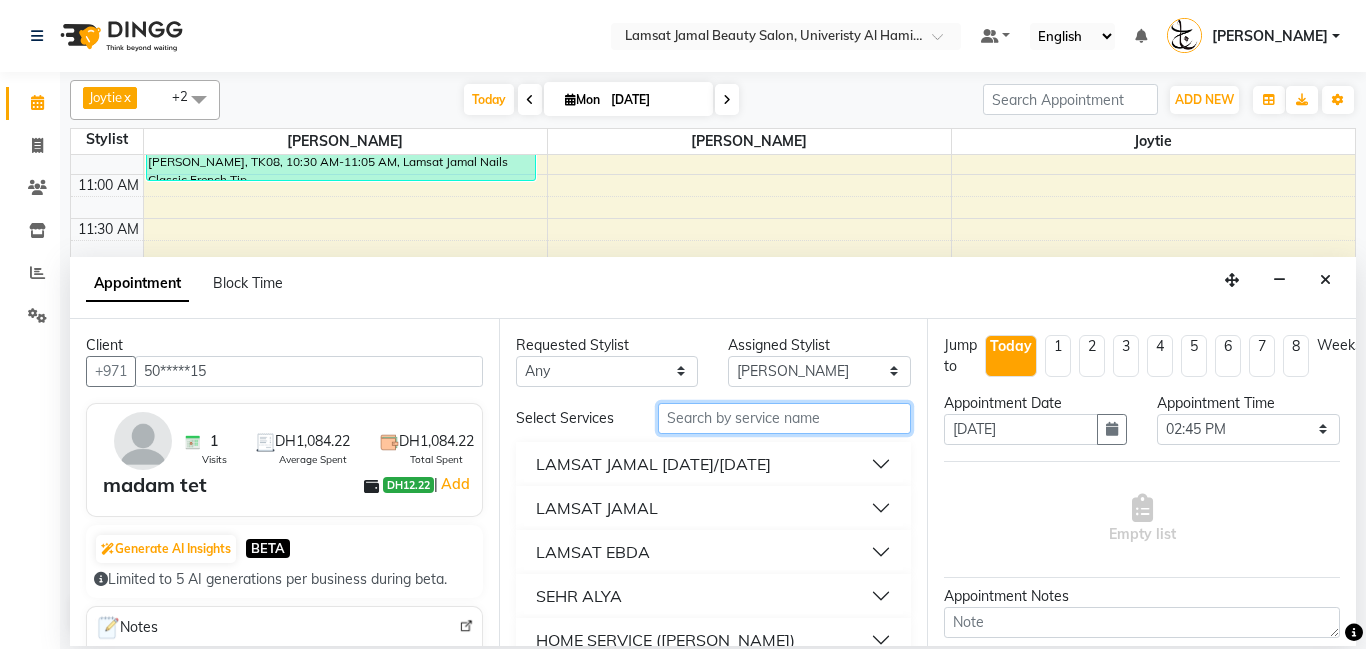 click at bounding box center (785, 418) 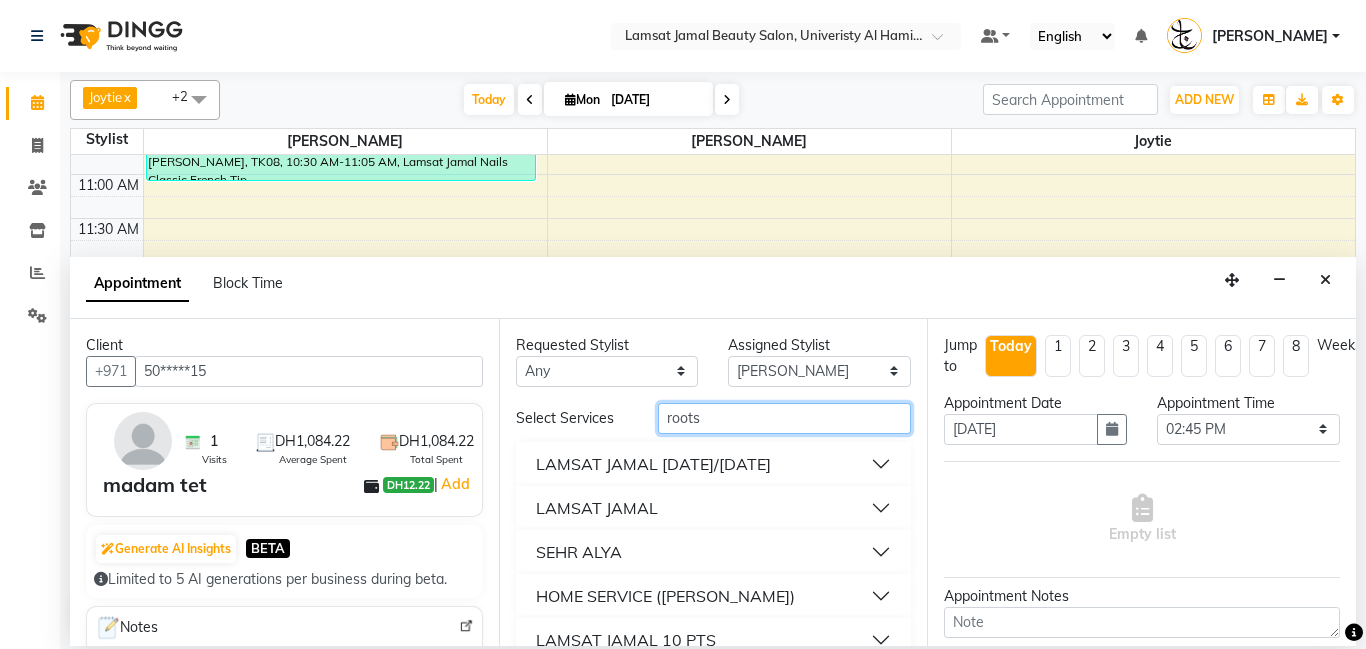type on "roots" 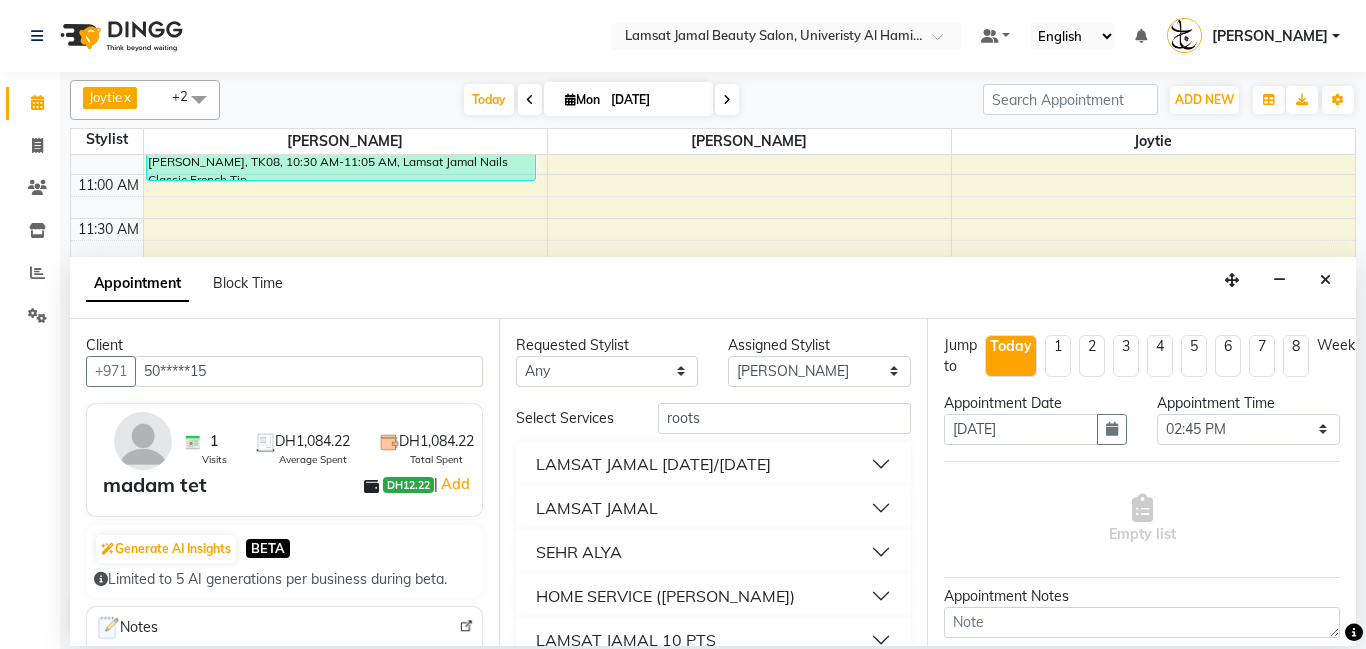 click on "LAMSAT JAMAL" at bounding box center (714, 508) 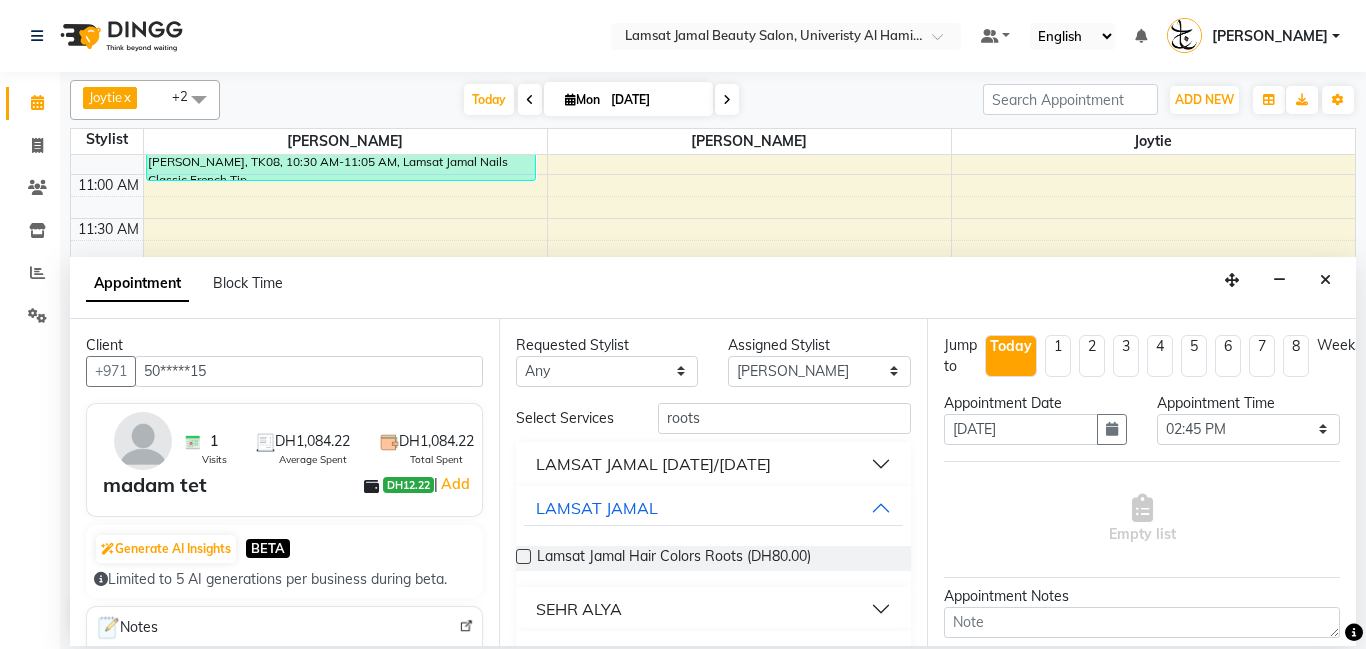click on "Lamsat Jamal Hair Colors Roots (DH80.00)" at bounding box center [714, 558] 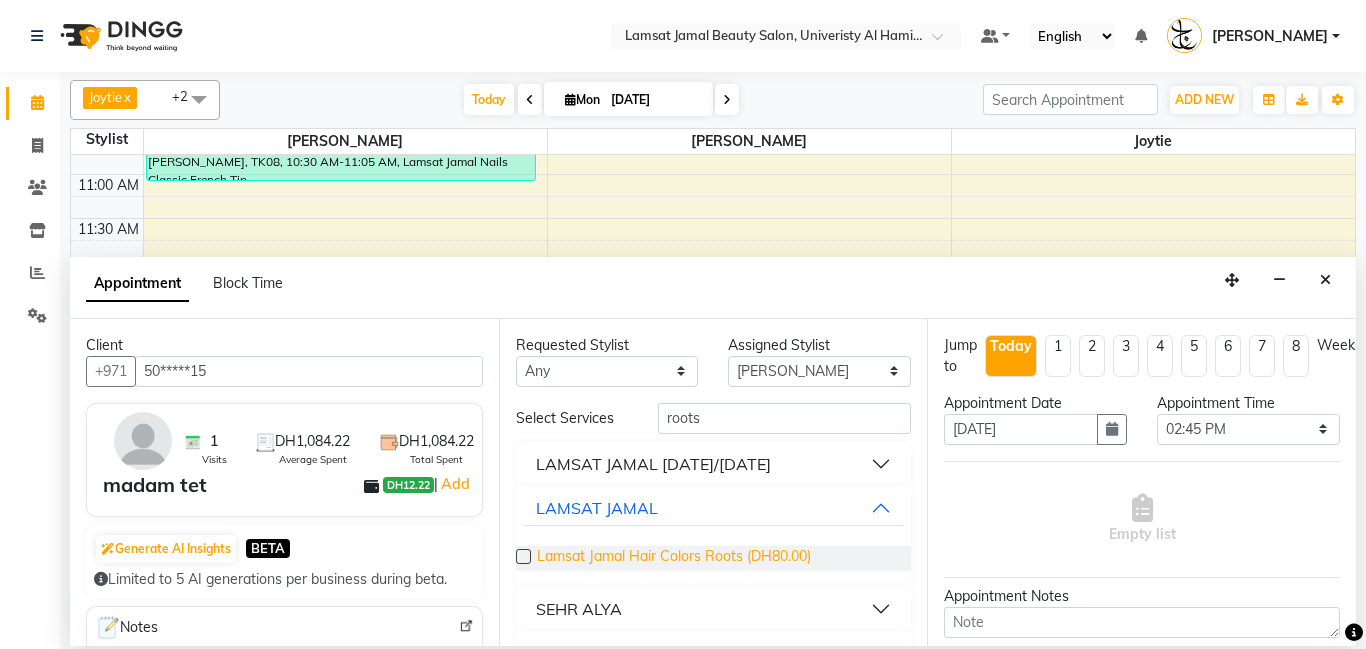 click on "Lamsat Jamal Hair Colors Roots (DH80.00)" at bounding box center (674, 558) 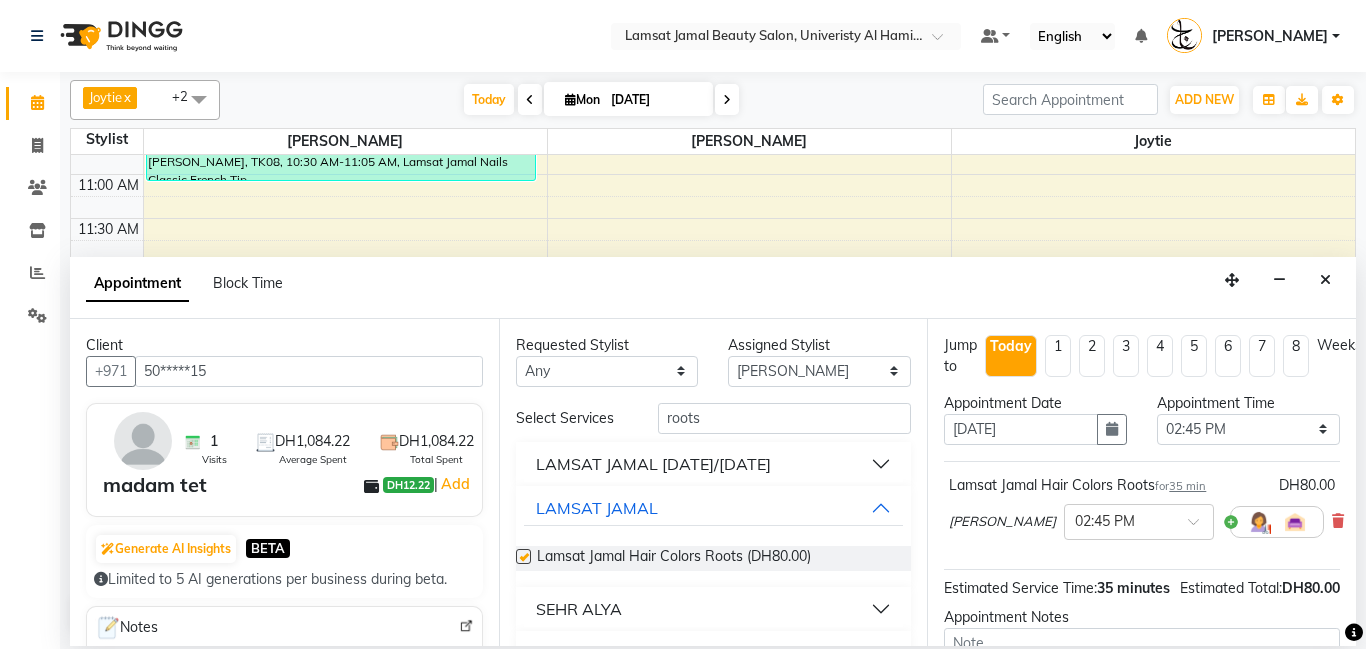 checkbox on "false" 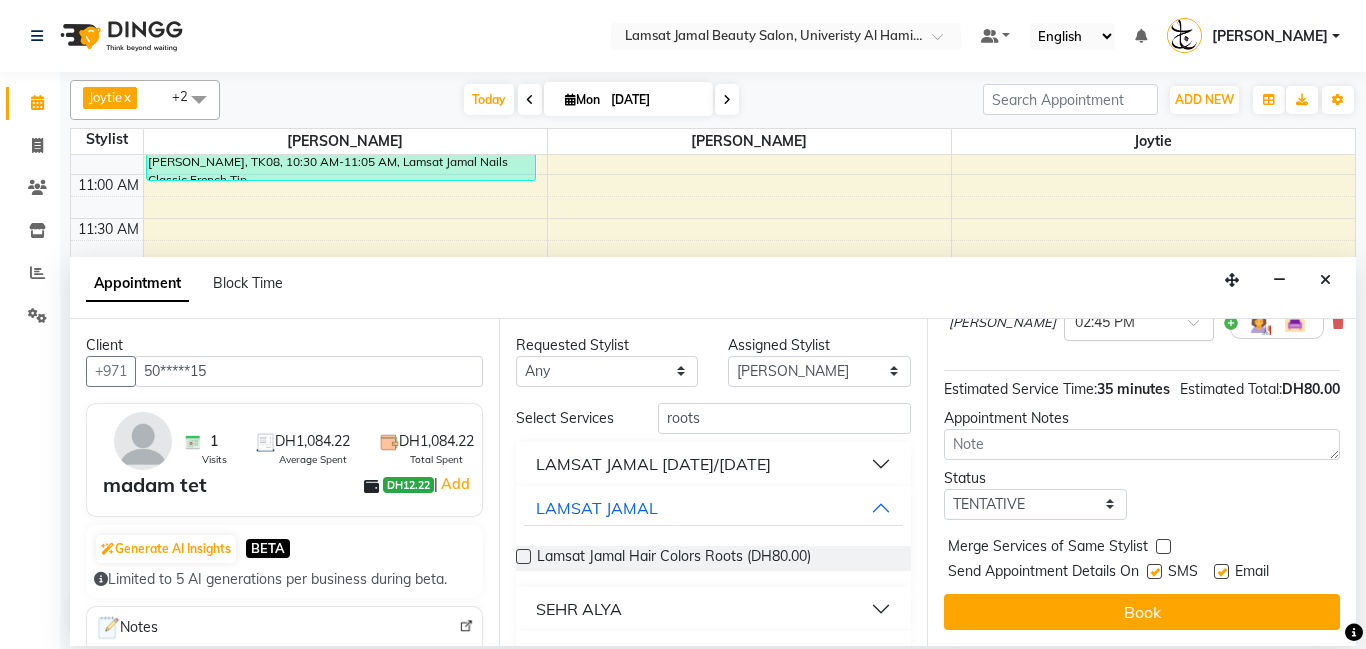 scroll, scrollTop: 220, scrollLeft: 0, axis: vertical 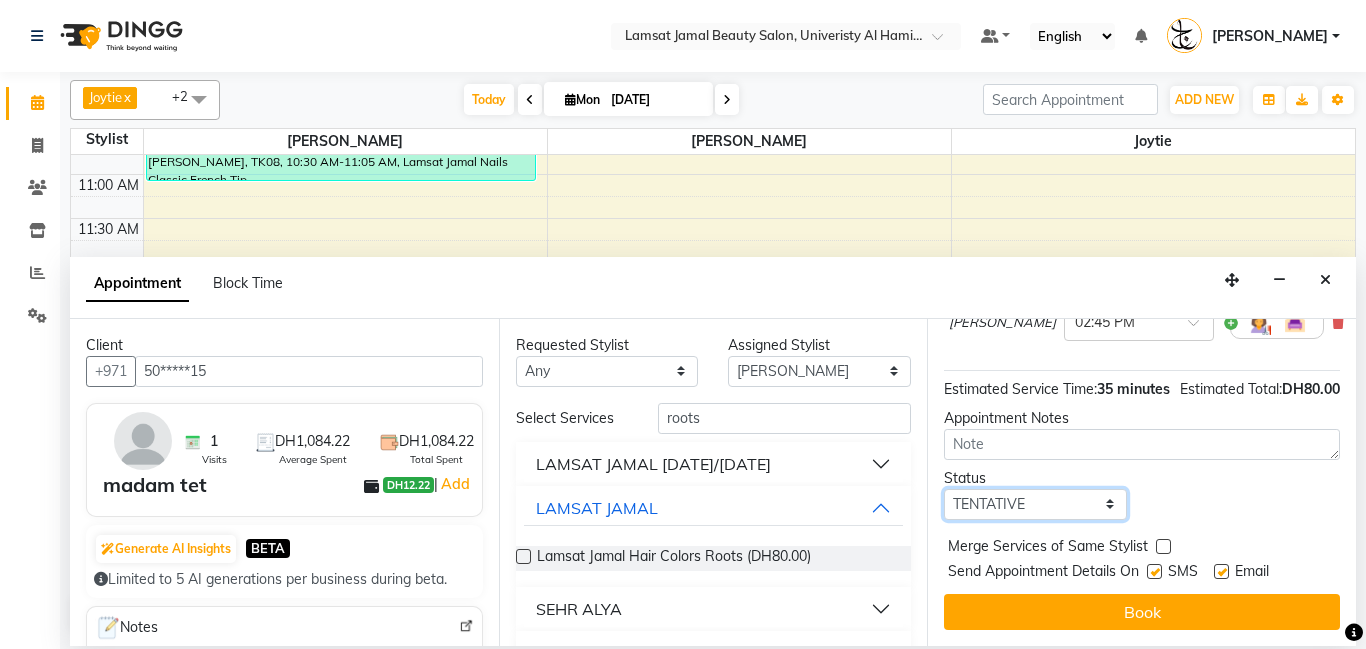 click on "Select TENTATIVE CONFIRM CHECK-IN UPCOMING" at bounding box center [1035, 504] 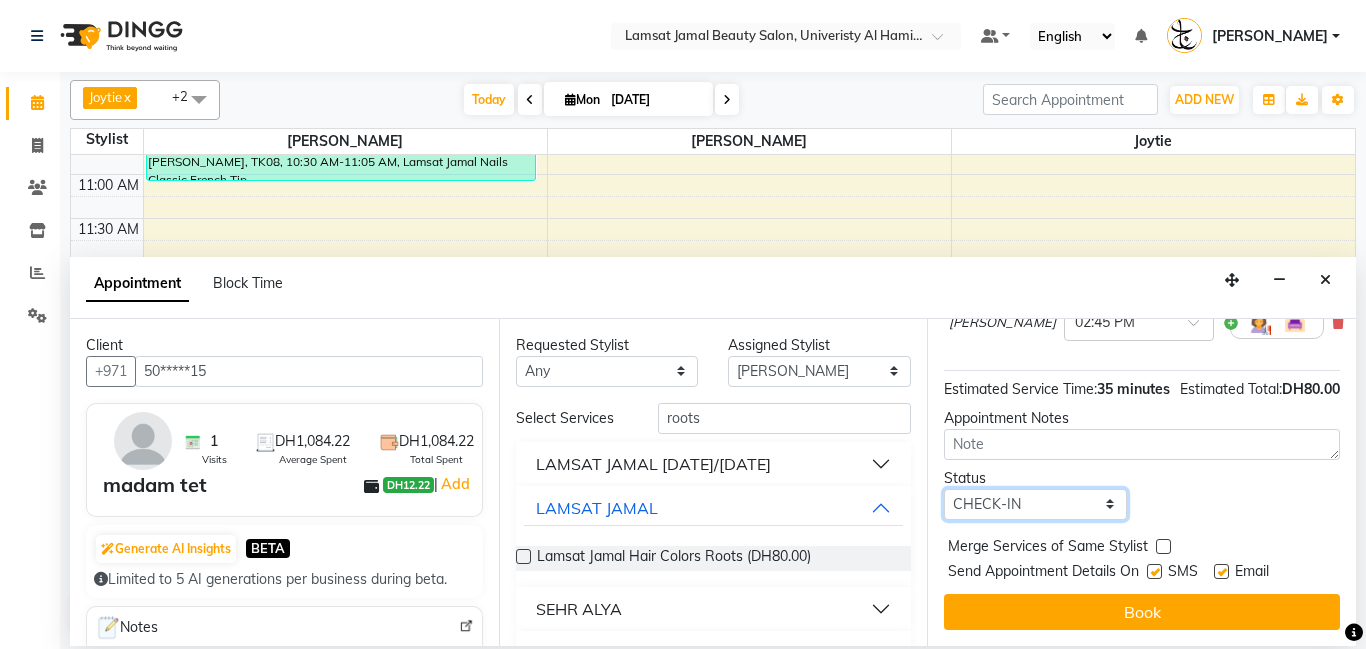 click on "Select TENTATIVE CONFIRM CHECK-IN UPCOMING" at bounding box center [1035, 504] 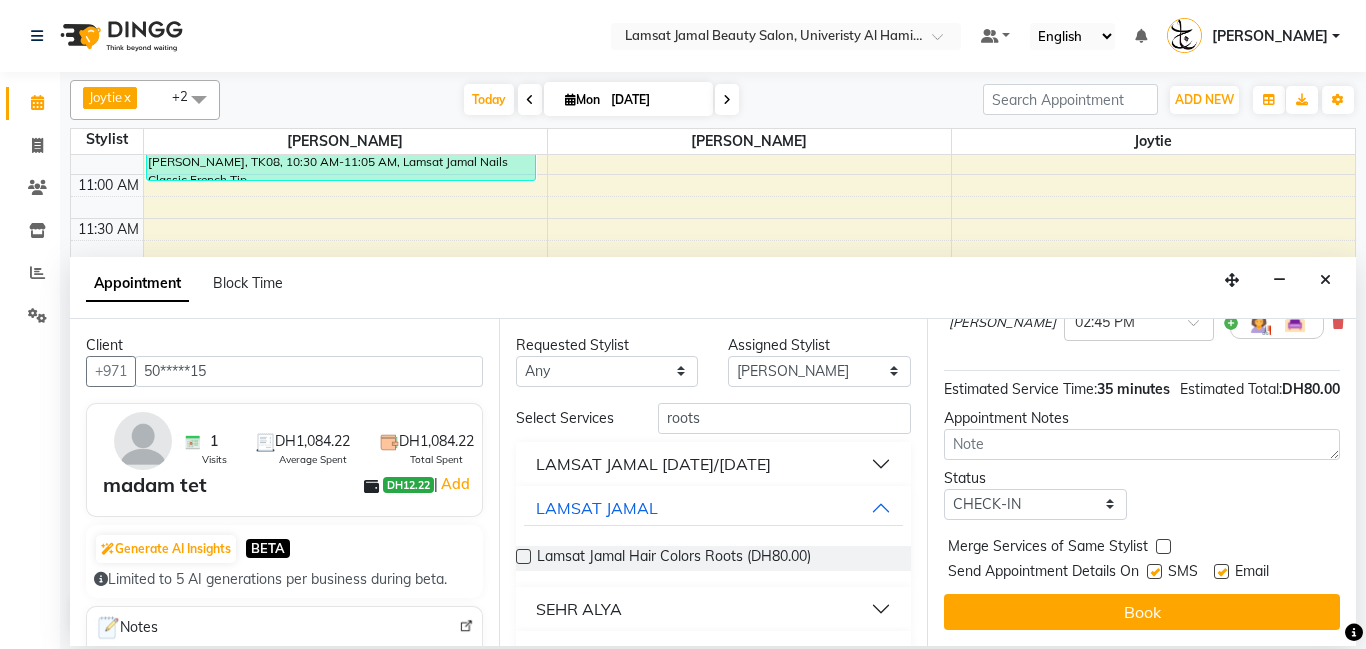 click at bounding box center (1163, 546) 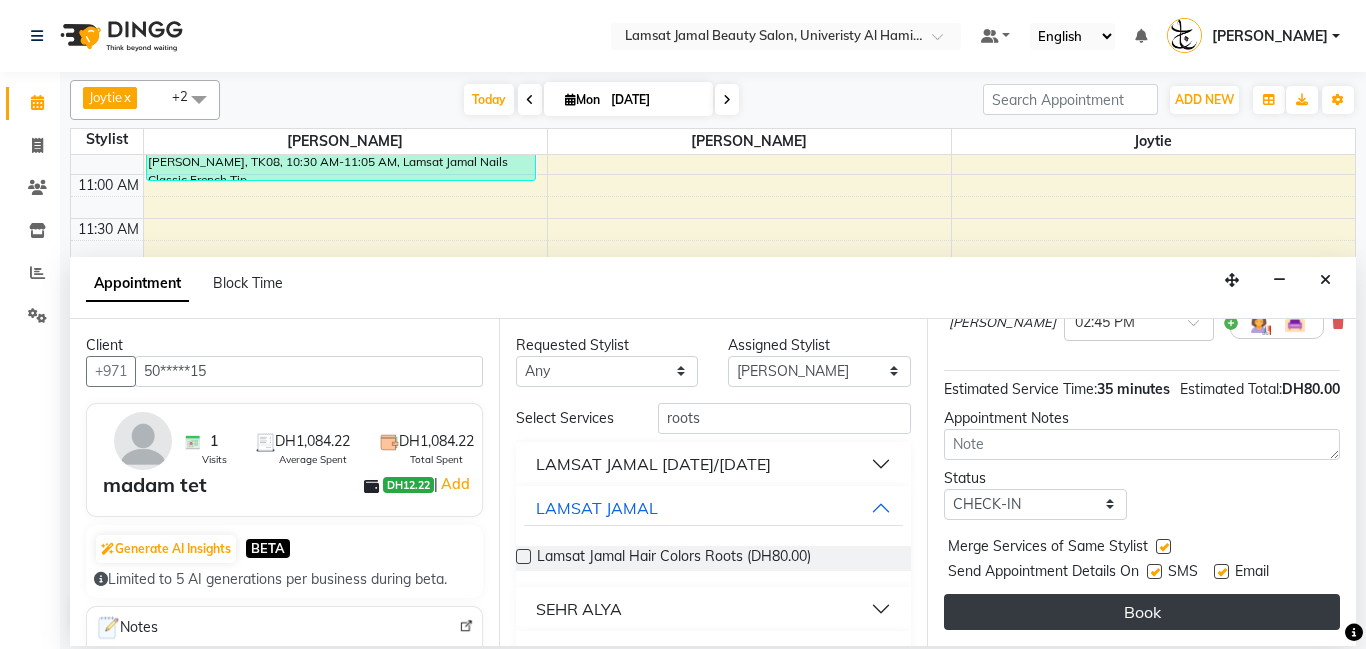 click on "Book" at bounding box center (1142, 612) 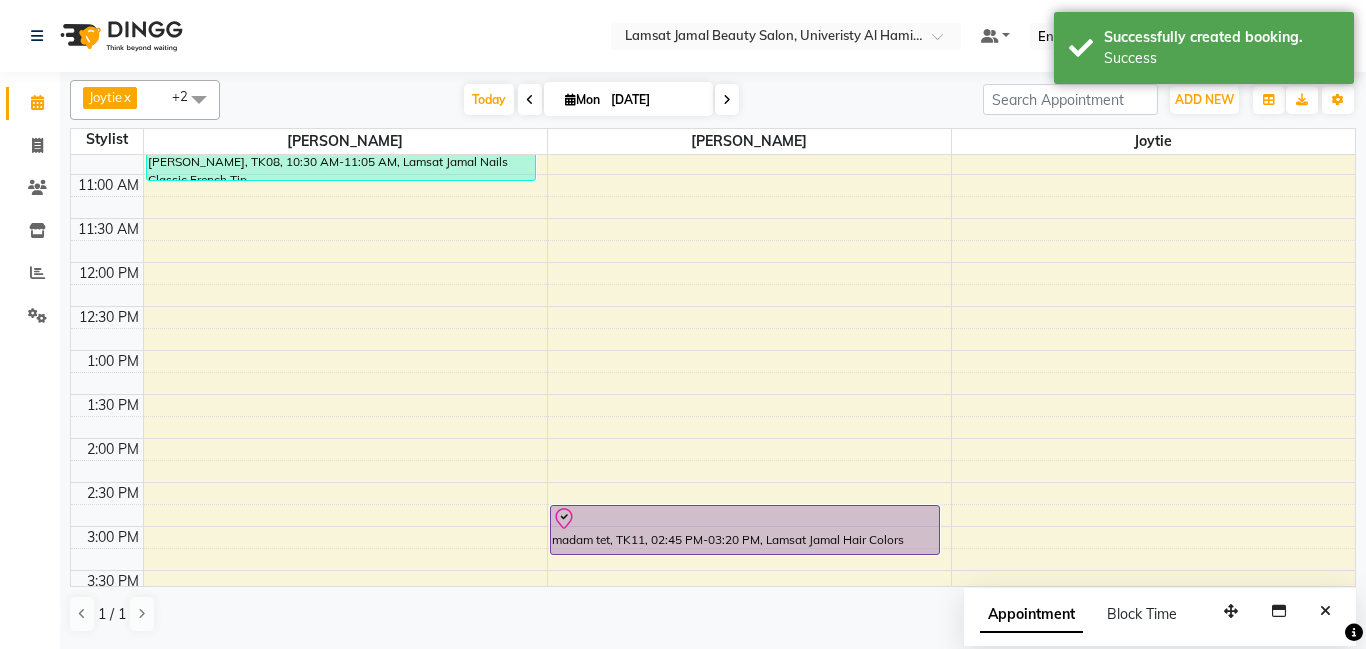 click at bounding box center [745, 519] 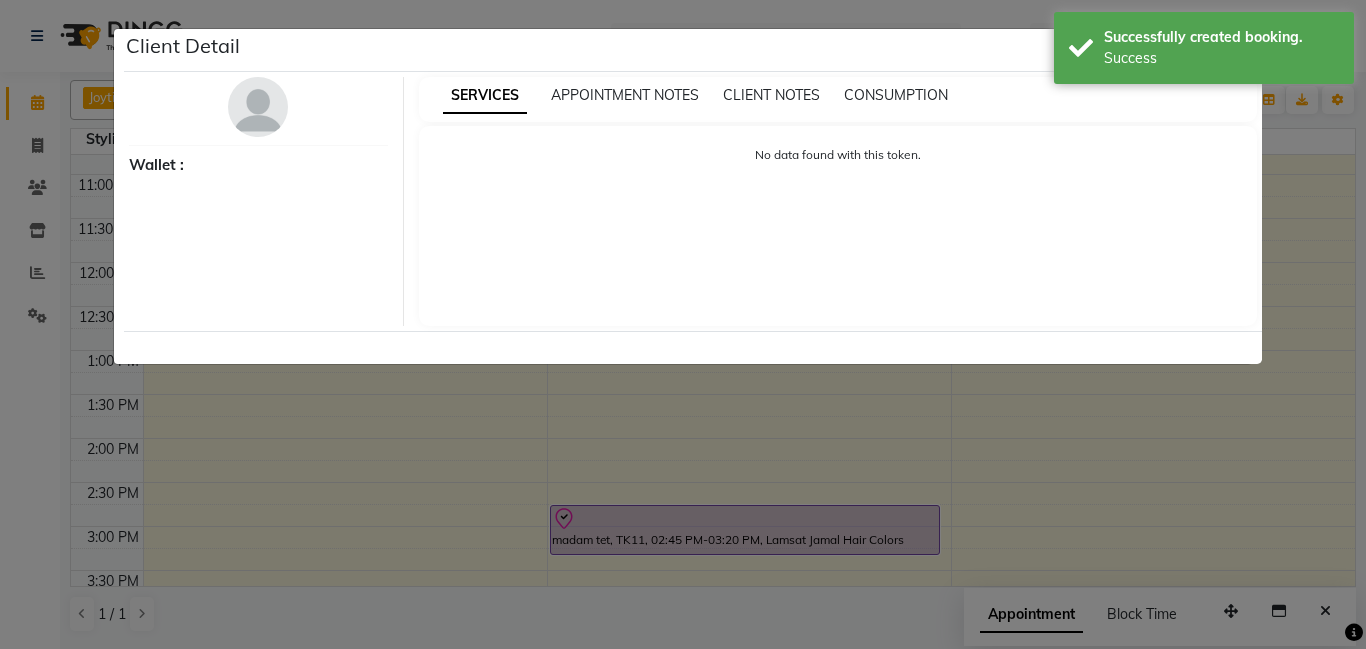 select on "8" 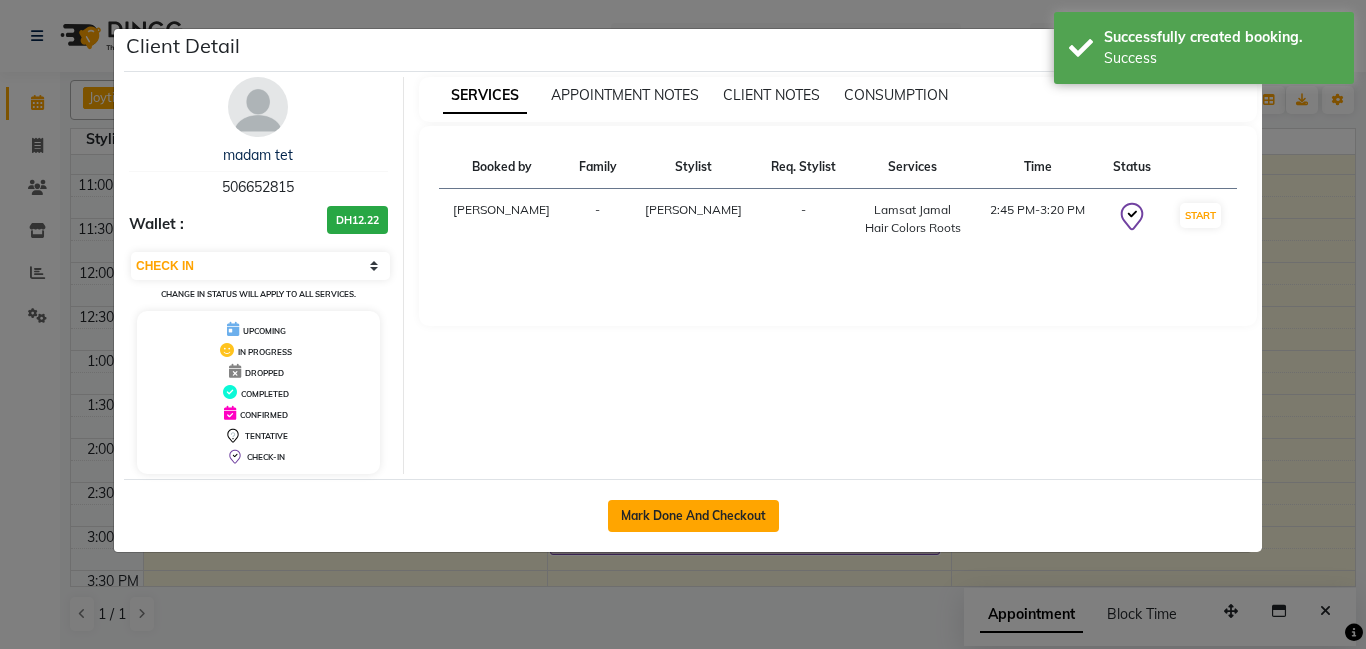 click on "Mark Done And Checkout" 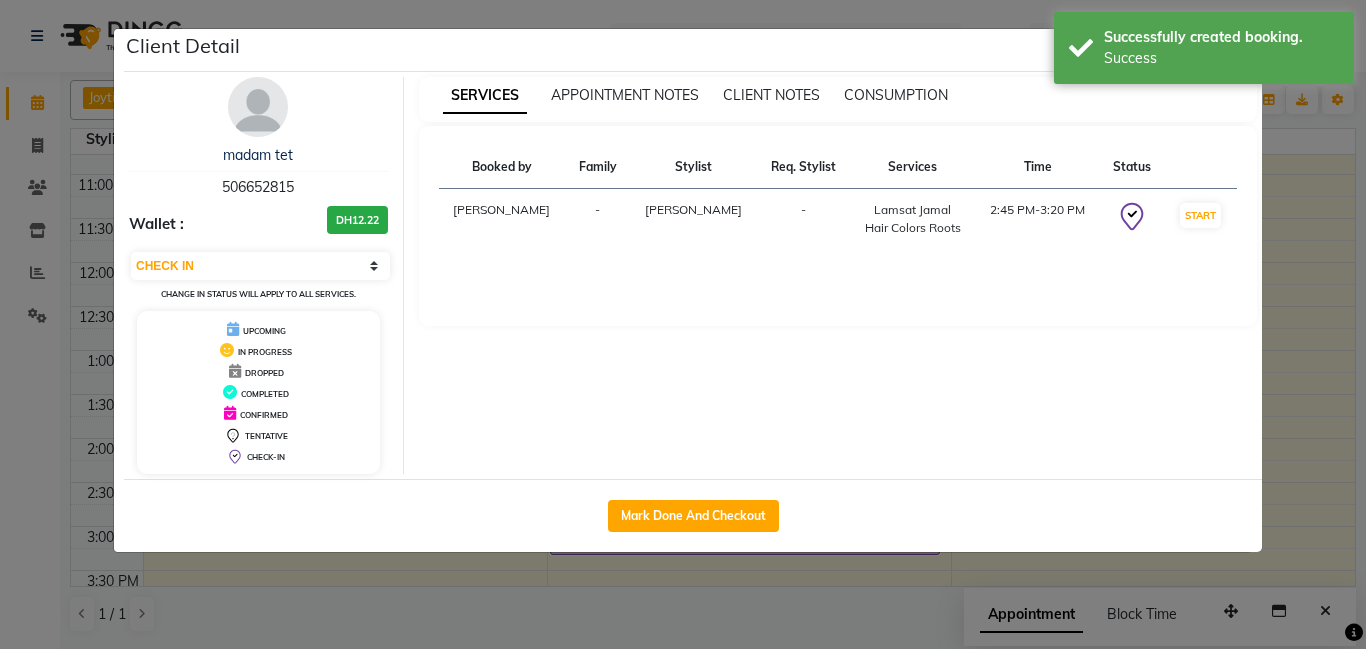 select on "service" 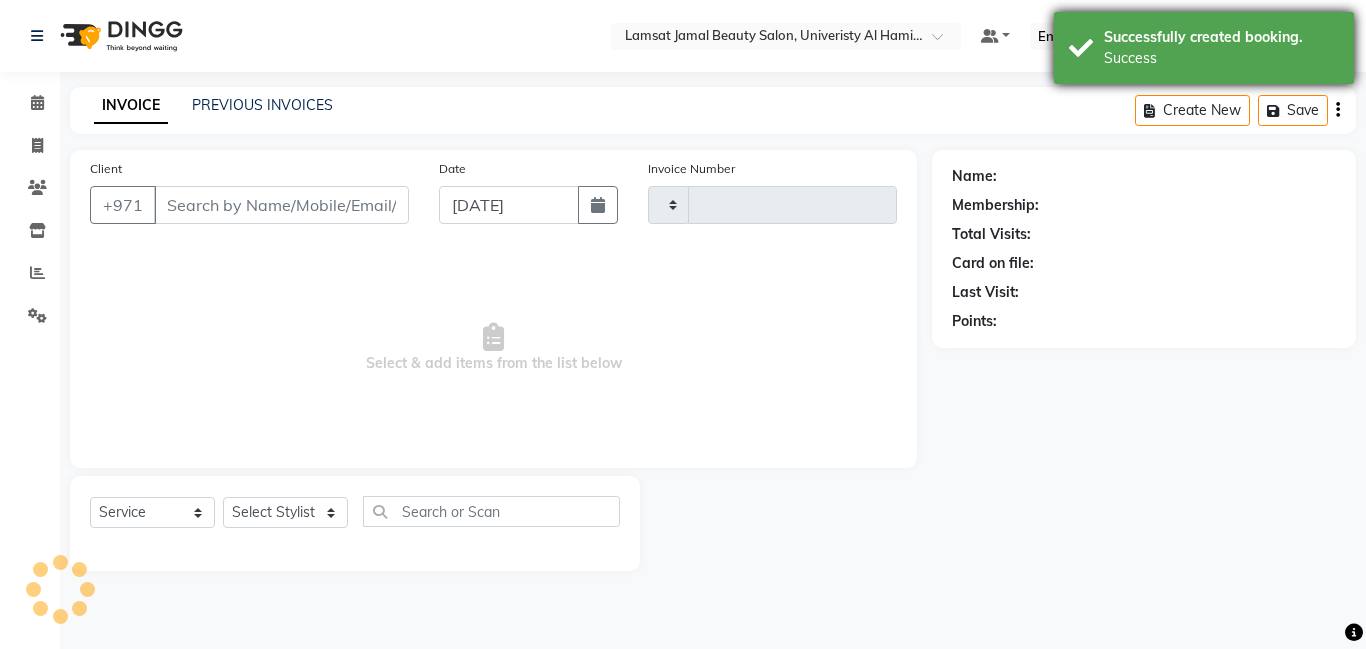 click on "Success" at bounding box center (1221, 58) 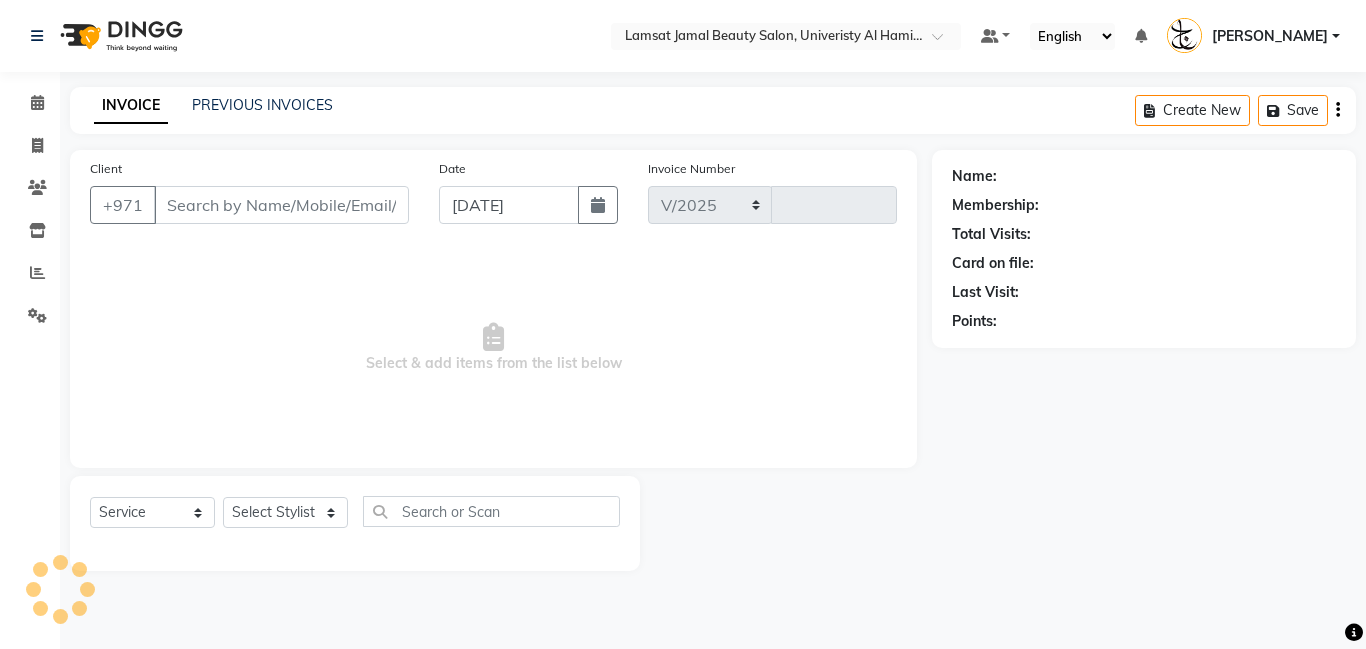 select on "8294" 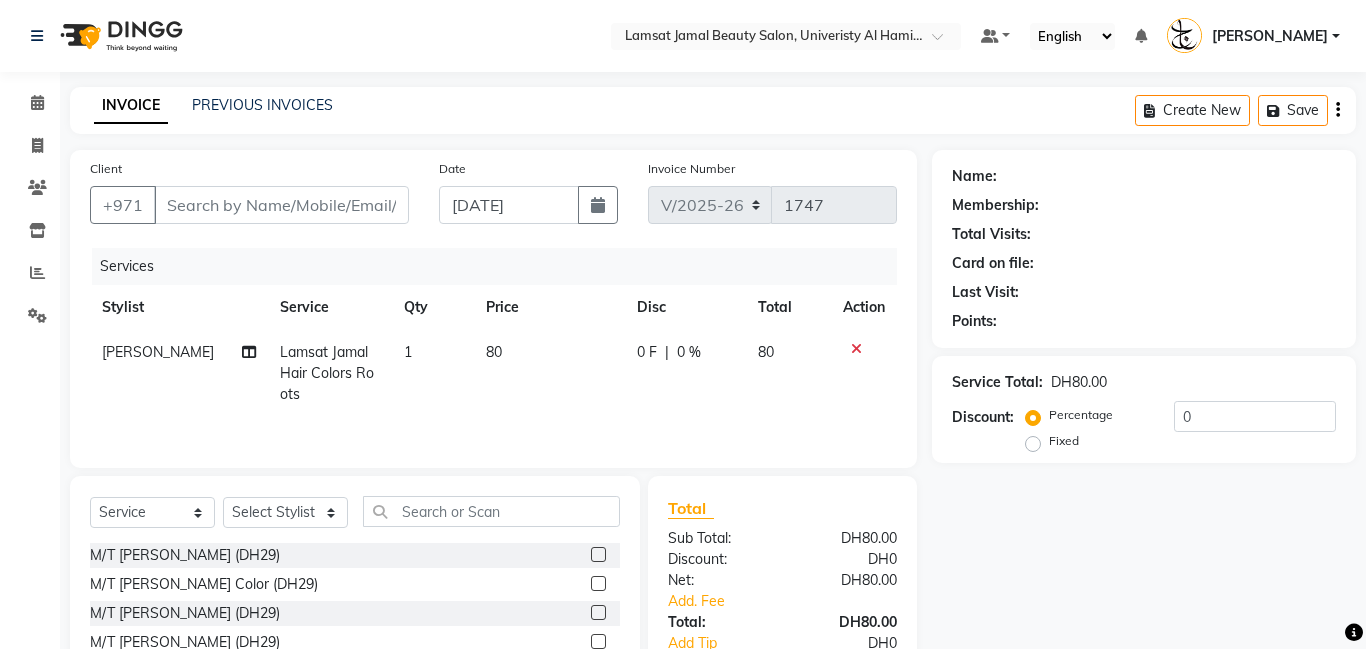 type on "50*****15" 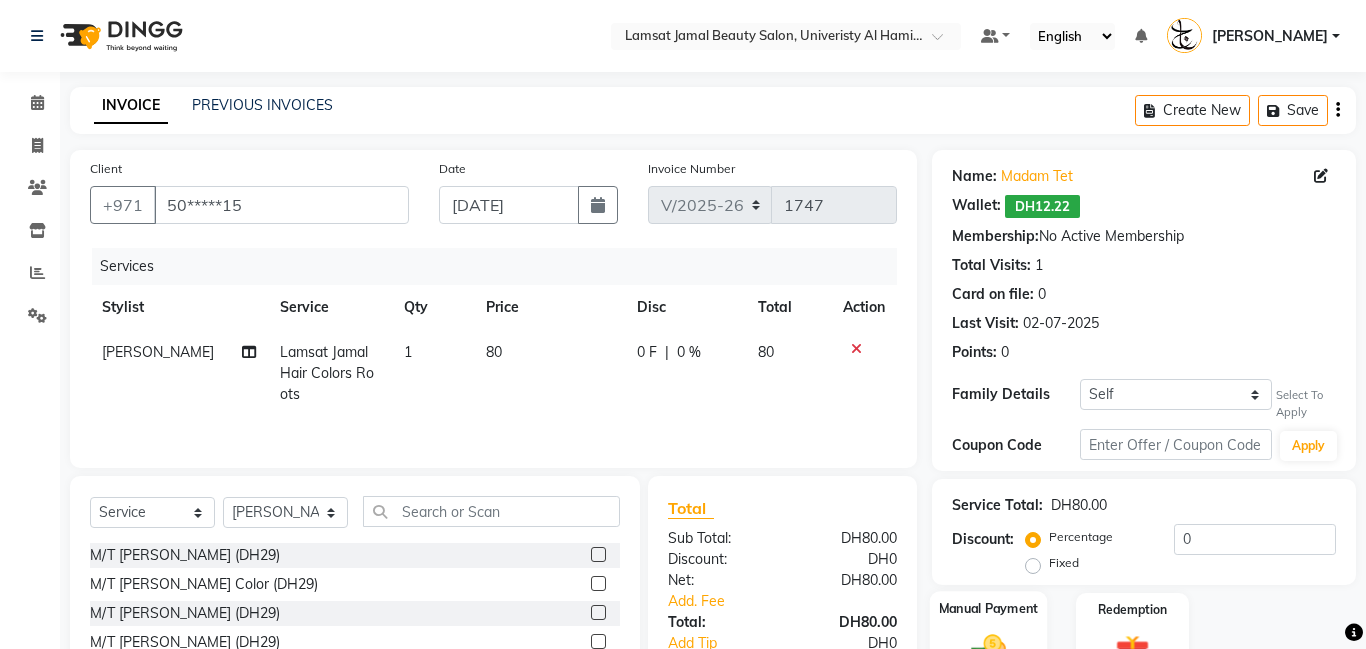 scroll, scrollTop: 152, scrollLeft: 0, axis: vertical 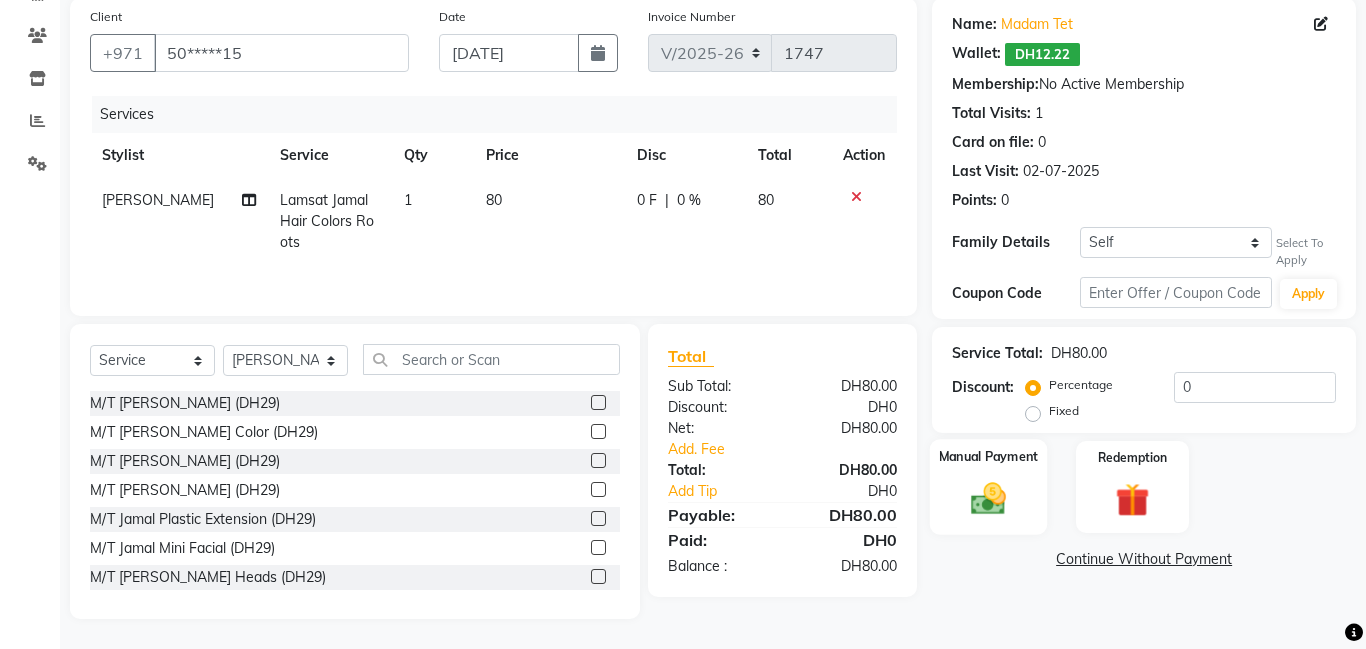 click 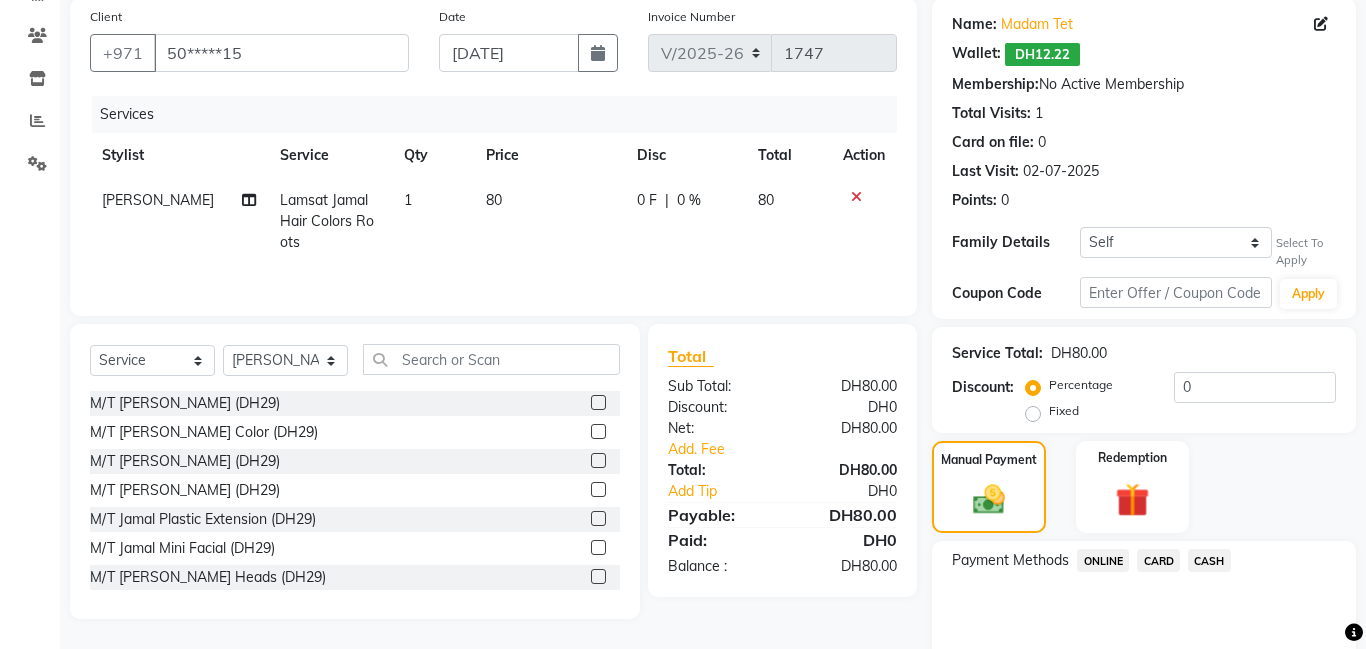 click on "CASH" 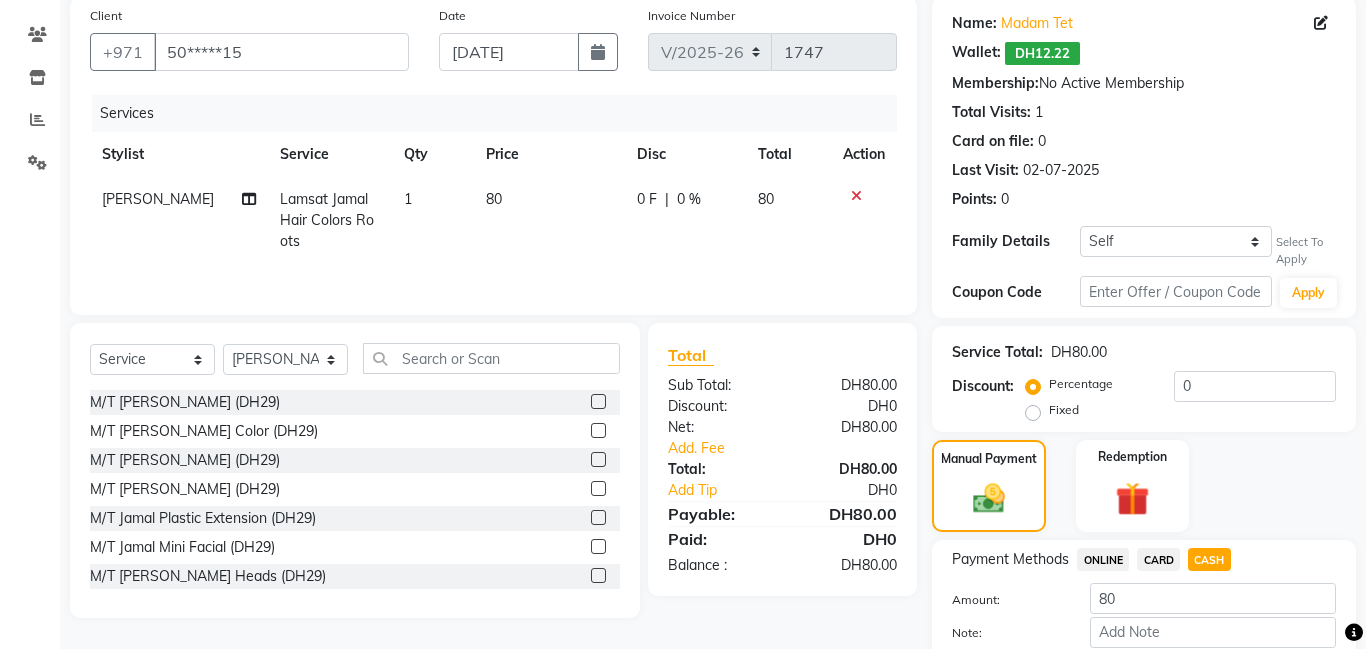 scroll, scrollTop: 264, scrollLeft: 0, axis: vertical 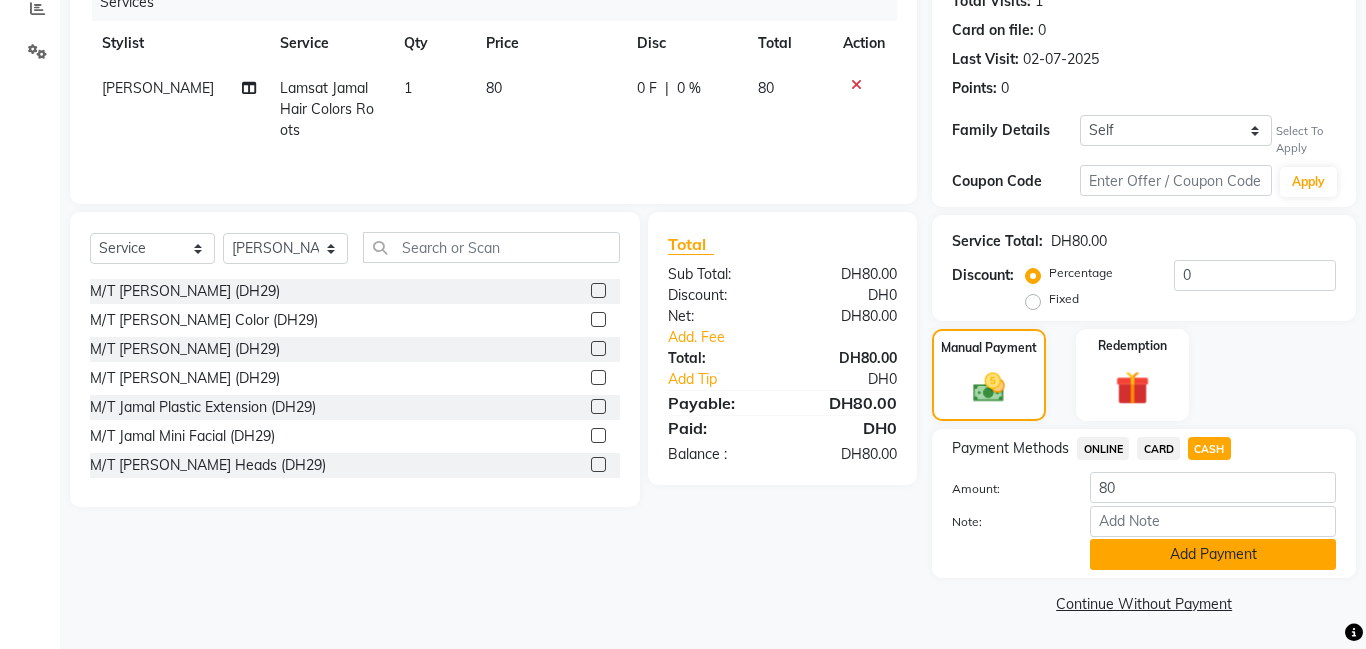 click on "Add Payment" 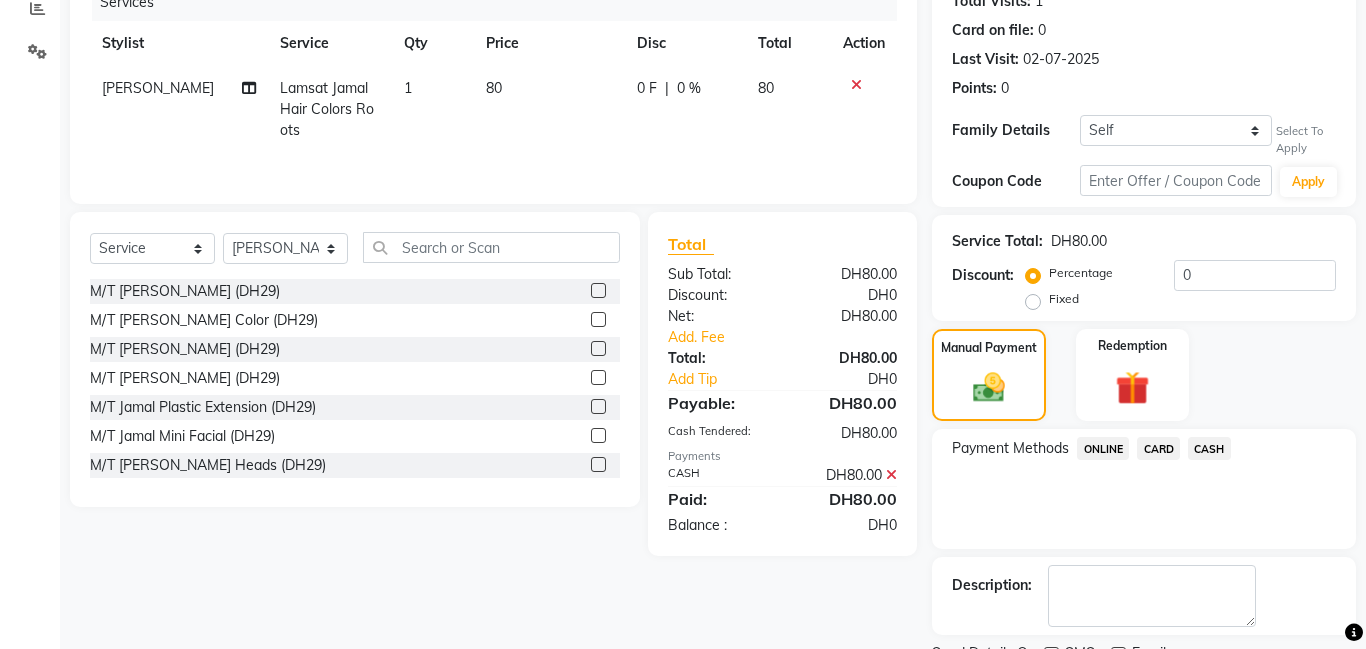 scroll, scrollTop: 348, scrollLeft: 0, axis: vertical 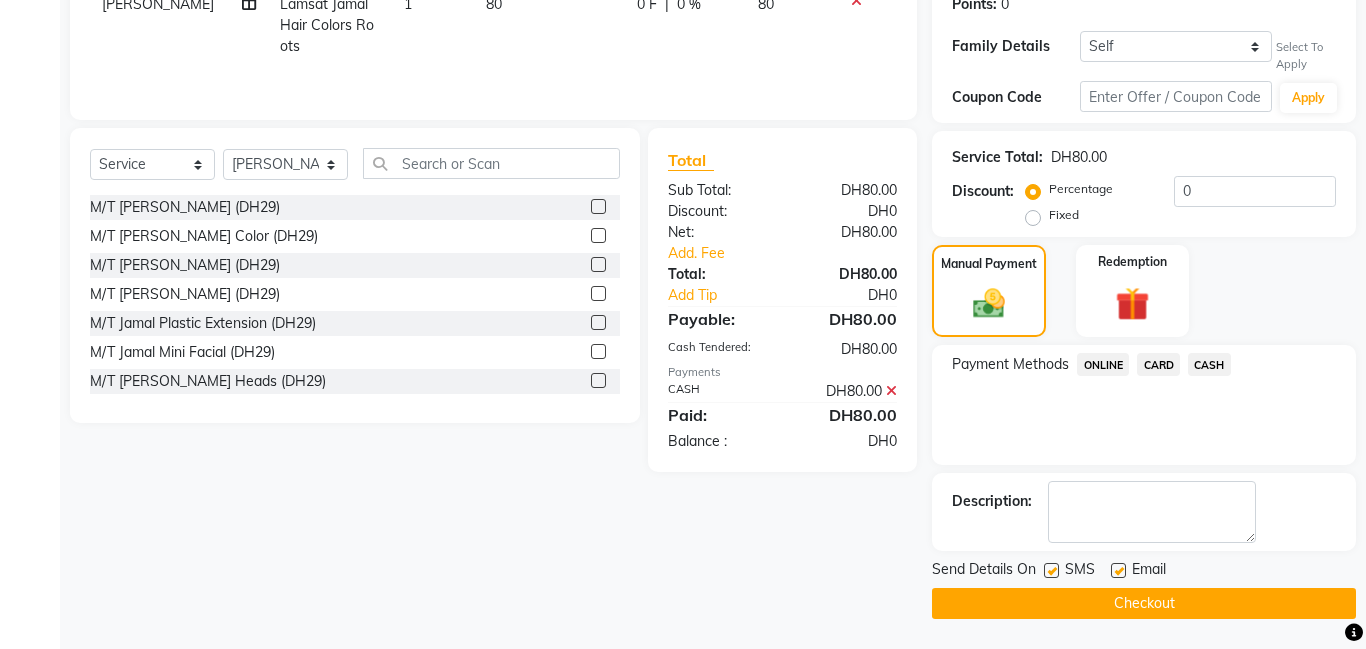 click on "Checkout" 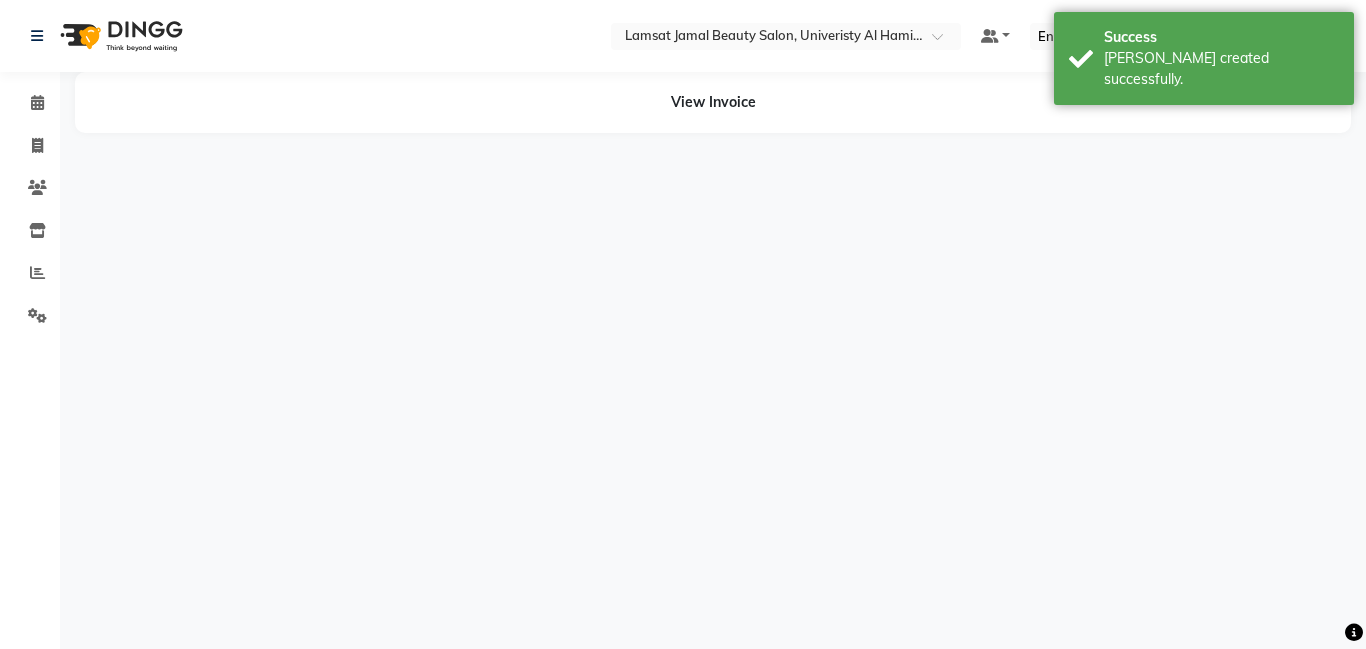scroll, scrollTop: 0, scrollLeft: 0, axis: both 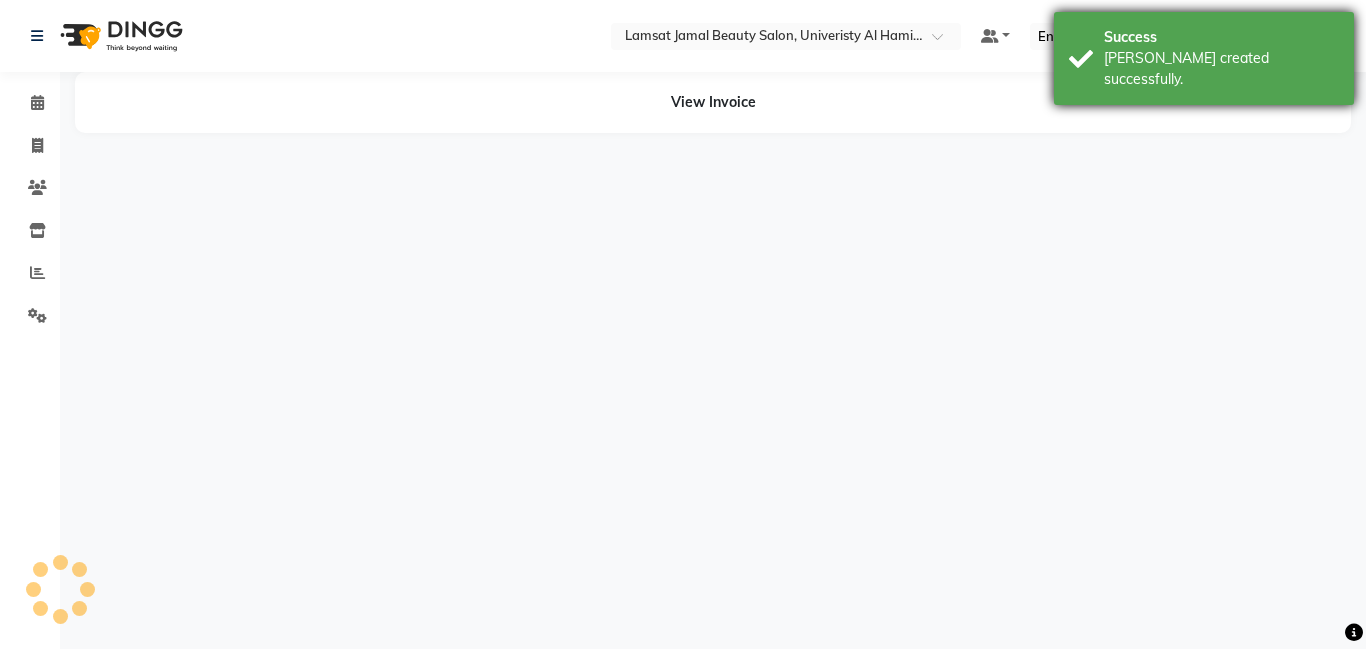 click on "[PERSON_NAME] created successfully." at bounding box center (1221, 69) 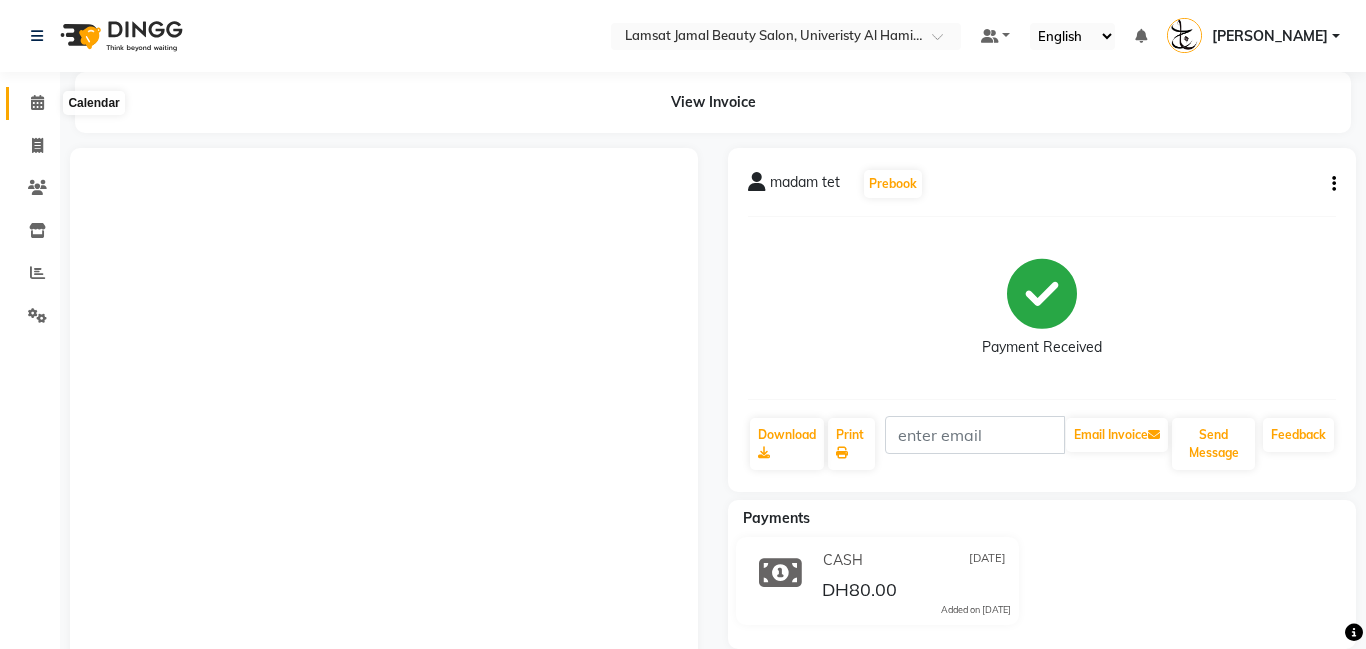 click 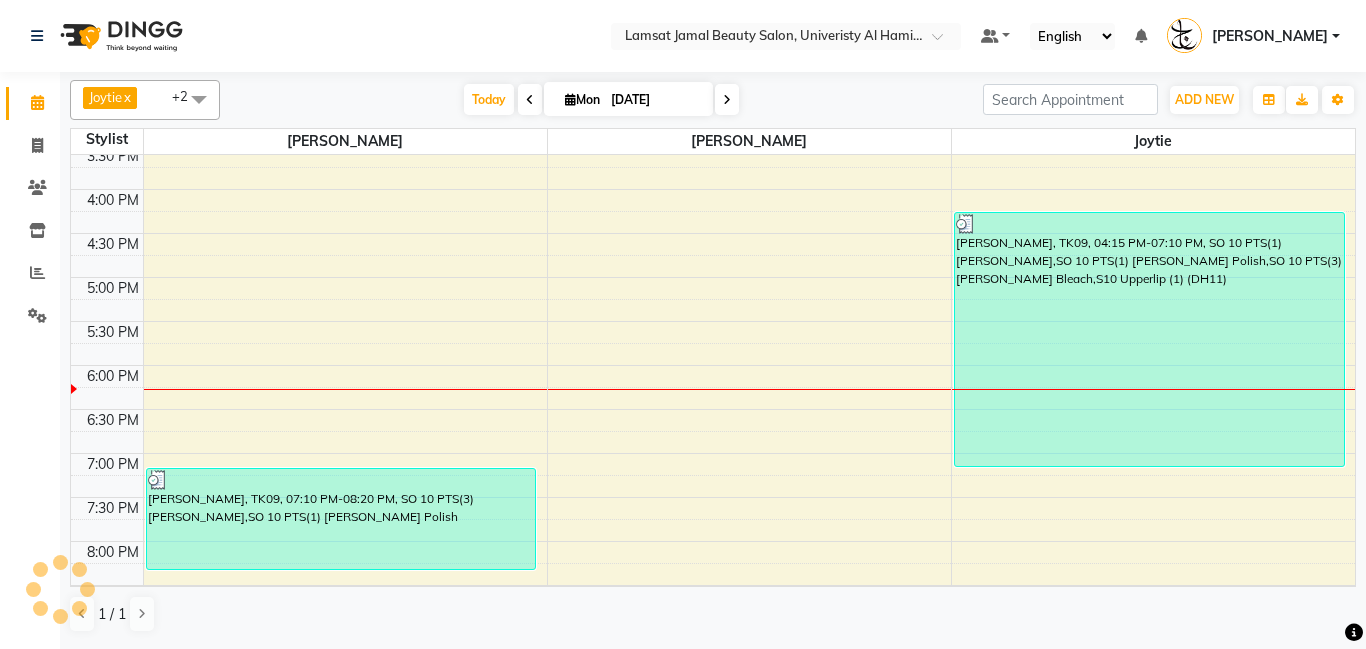 scroll, scrollTop: 612, scrollLeft: 0, axis: vertical 